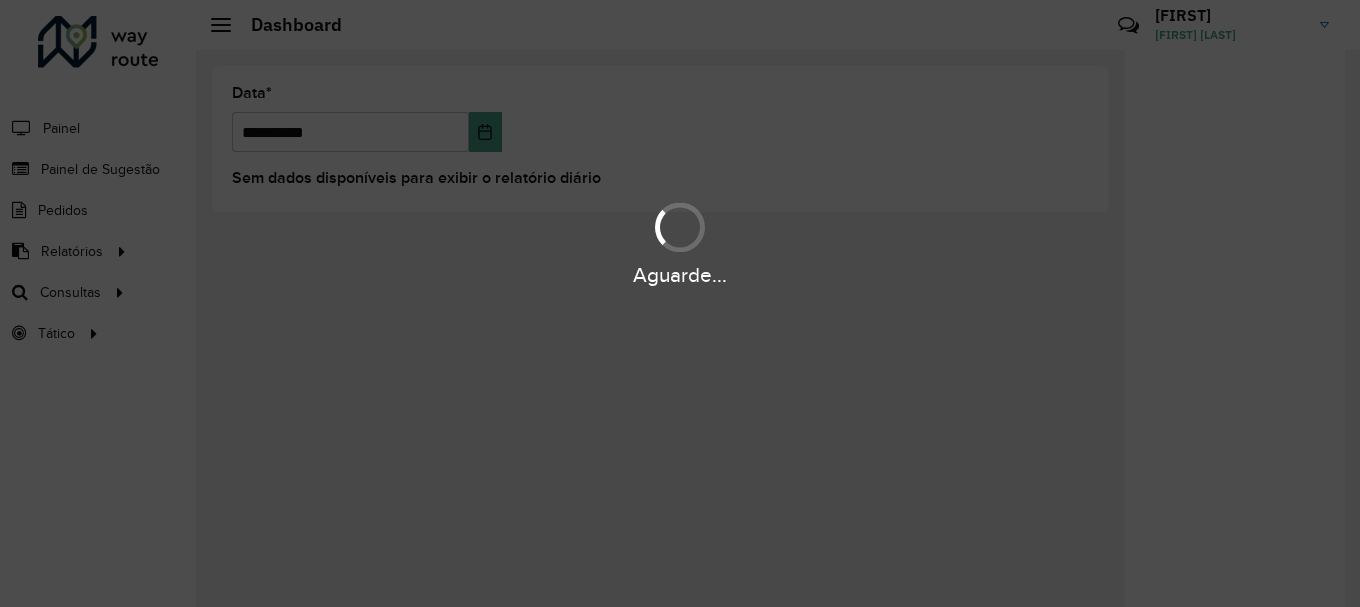 scroll, scrollTop: 0, scrollLeft: 0, axis: both 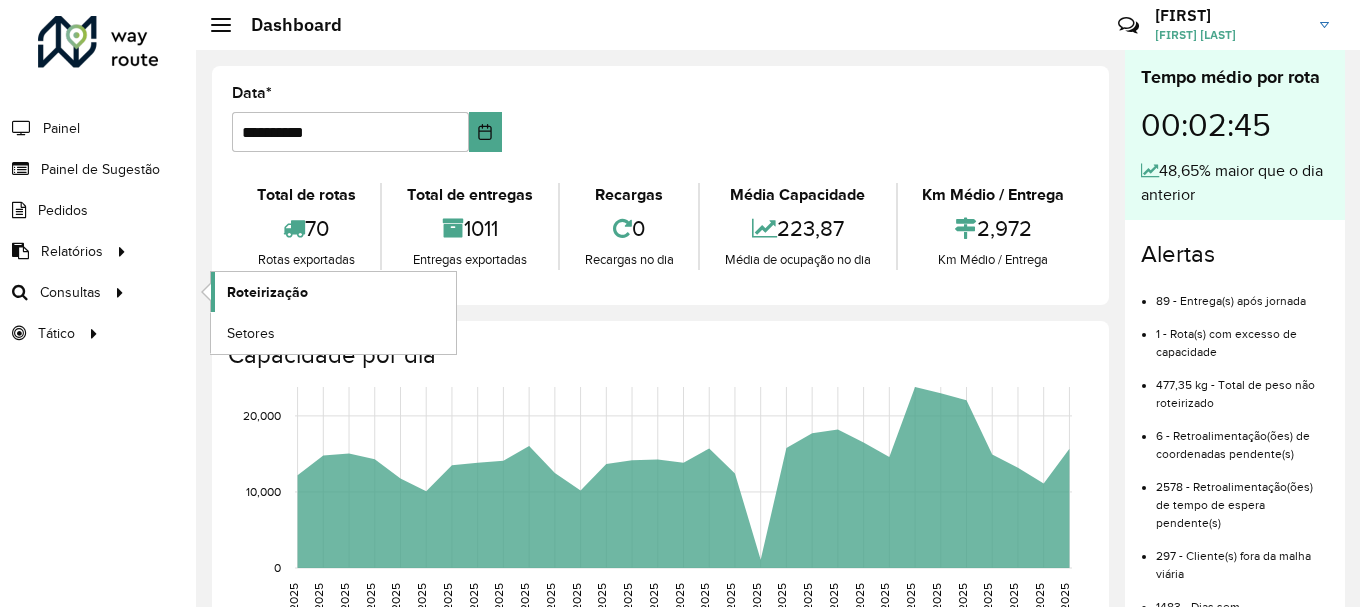 click on "Roteirização" 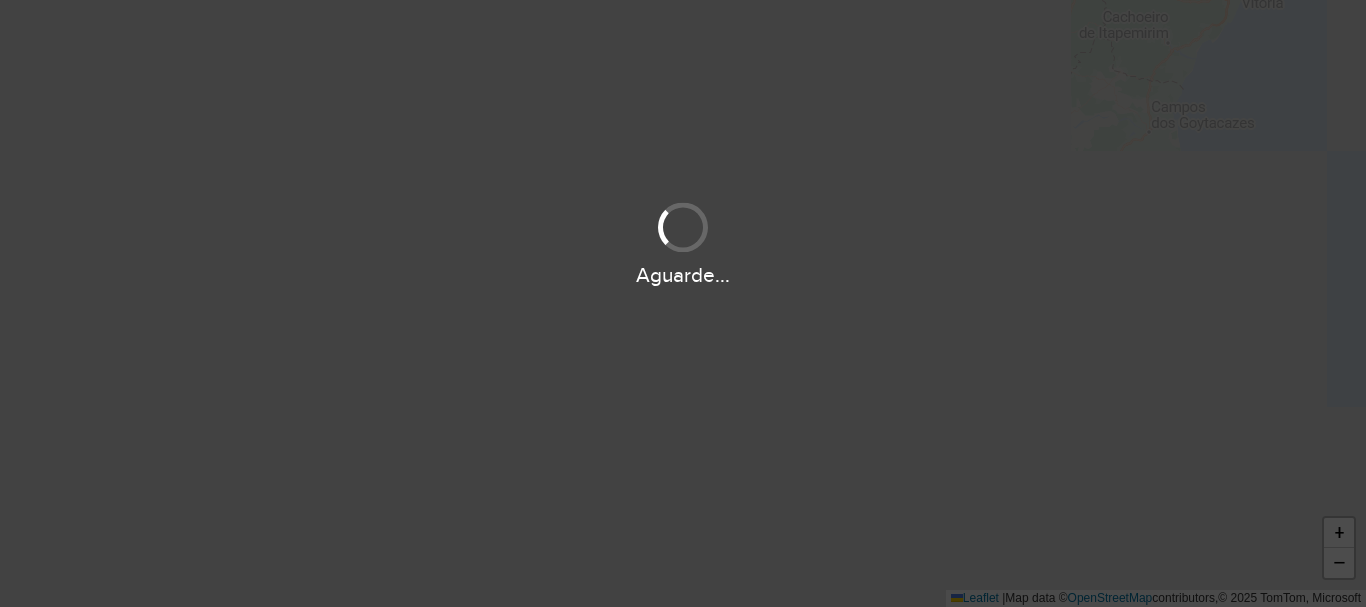 scroll, scrollTop: 0, scrollLeft: 0, axis: both 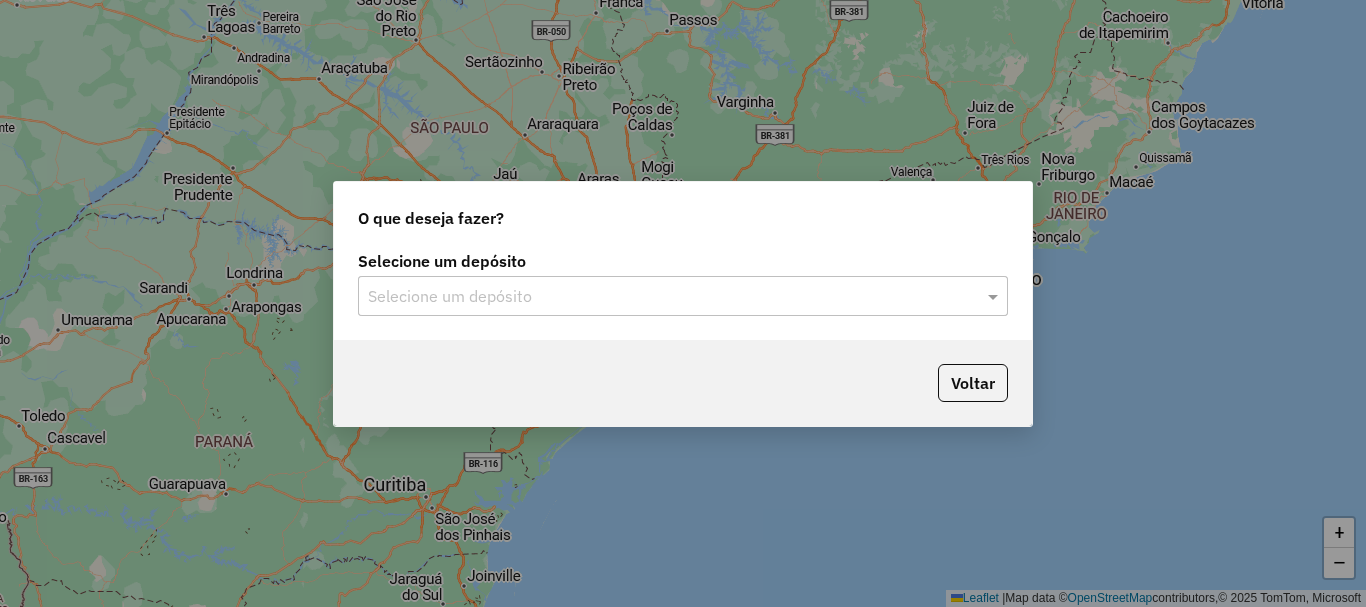click 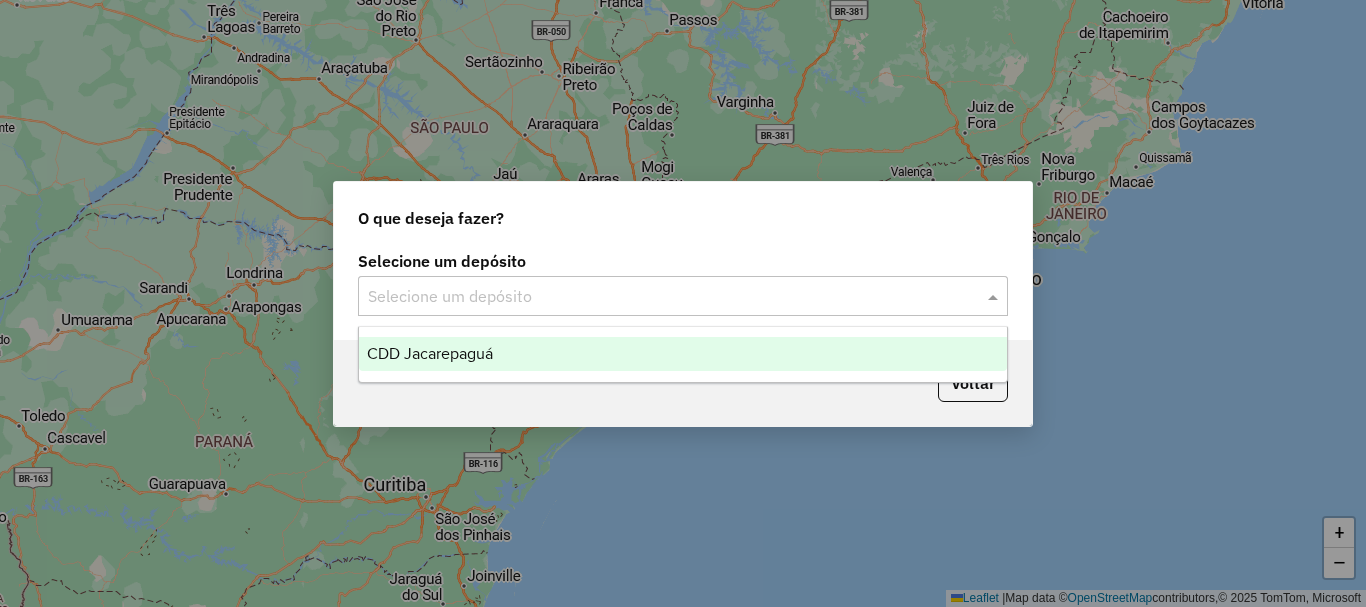 click on "CDD Jacarepaguá" at bounding box center [430, 353] 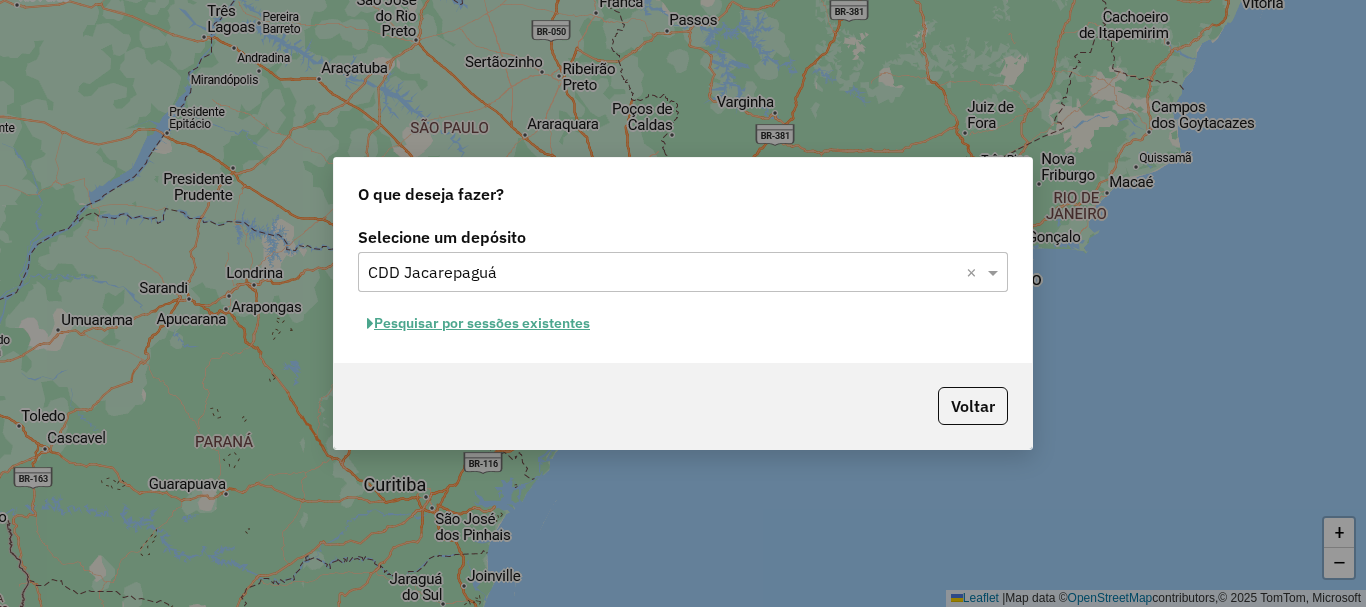 click on "Pesquisar por sessões existentes" 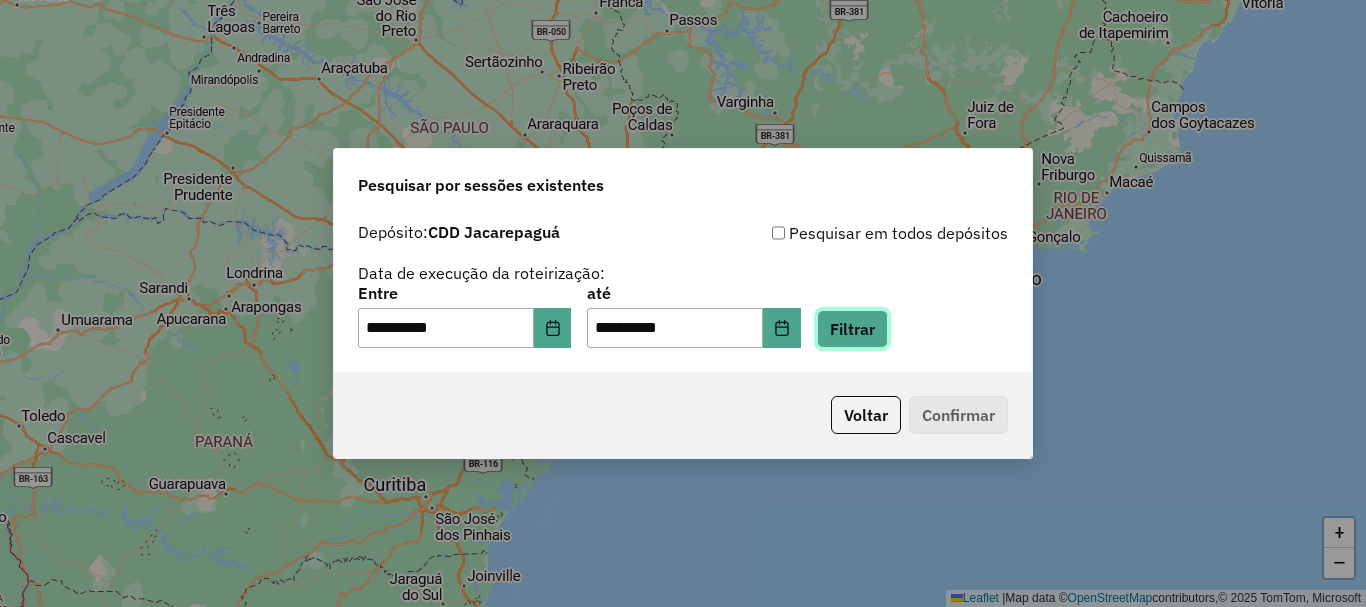 click on "Filtrar" 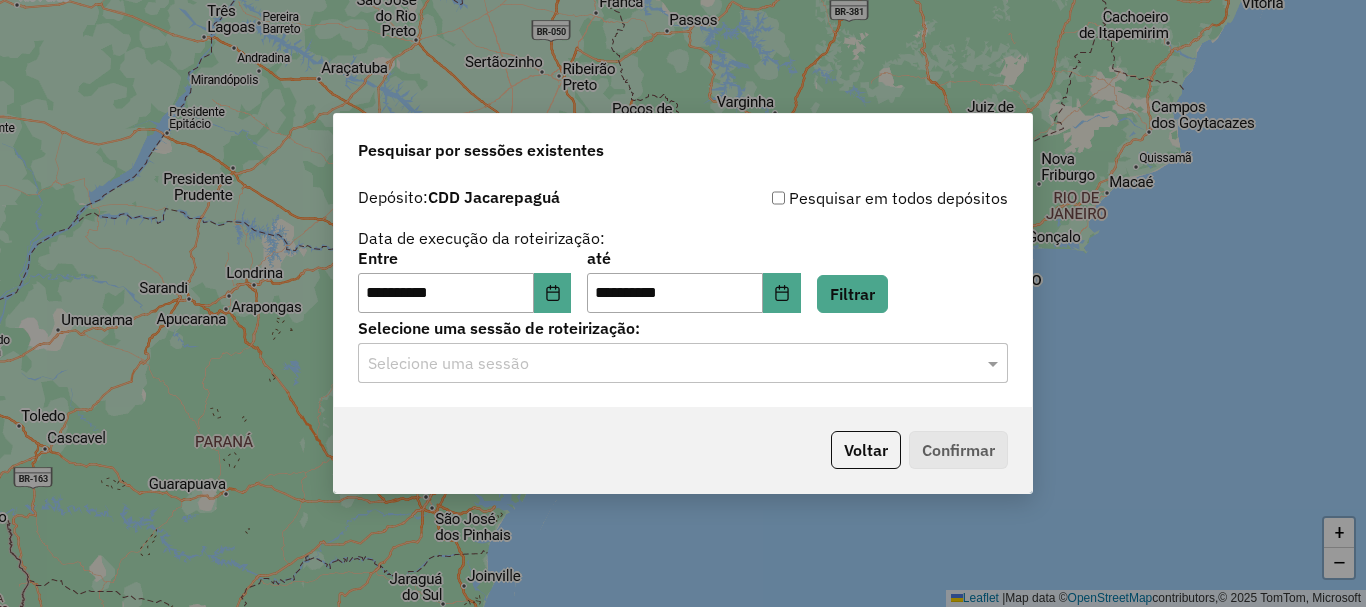 click 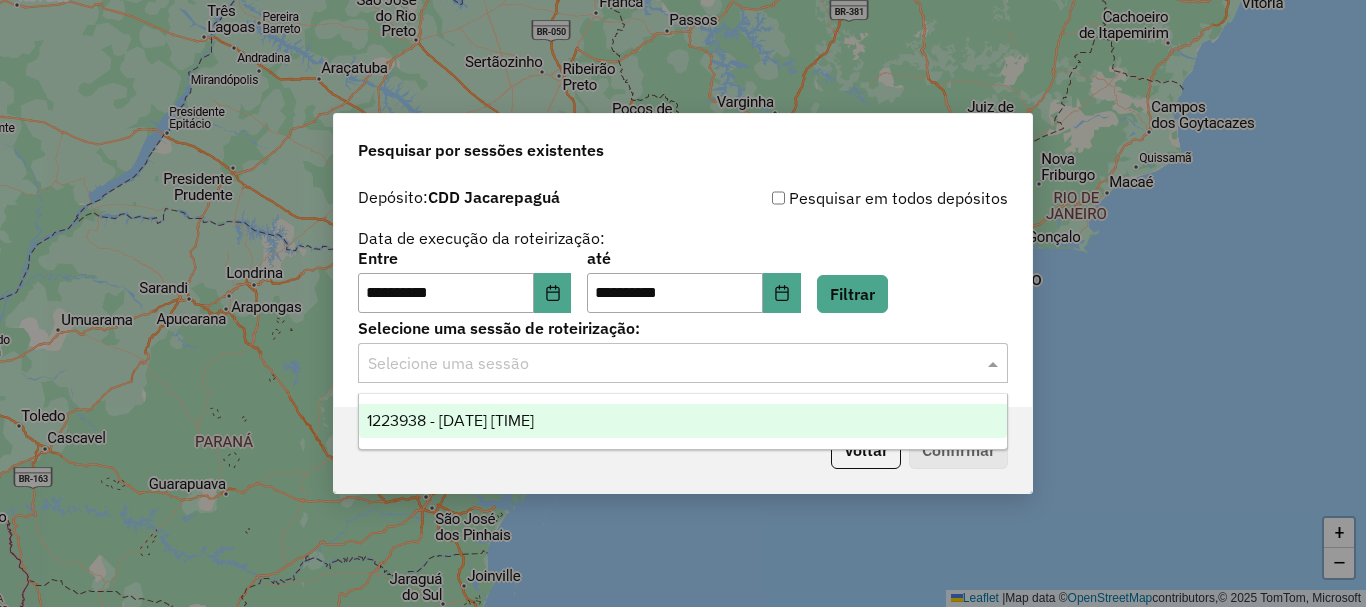 click on "1223938 - [DATE] [TIME]" at bounding box center [450, 420] 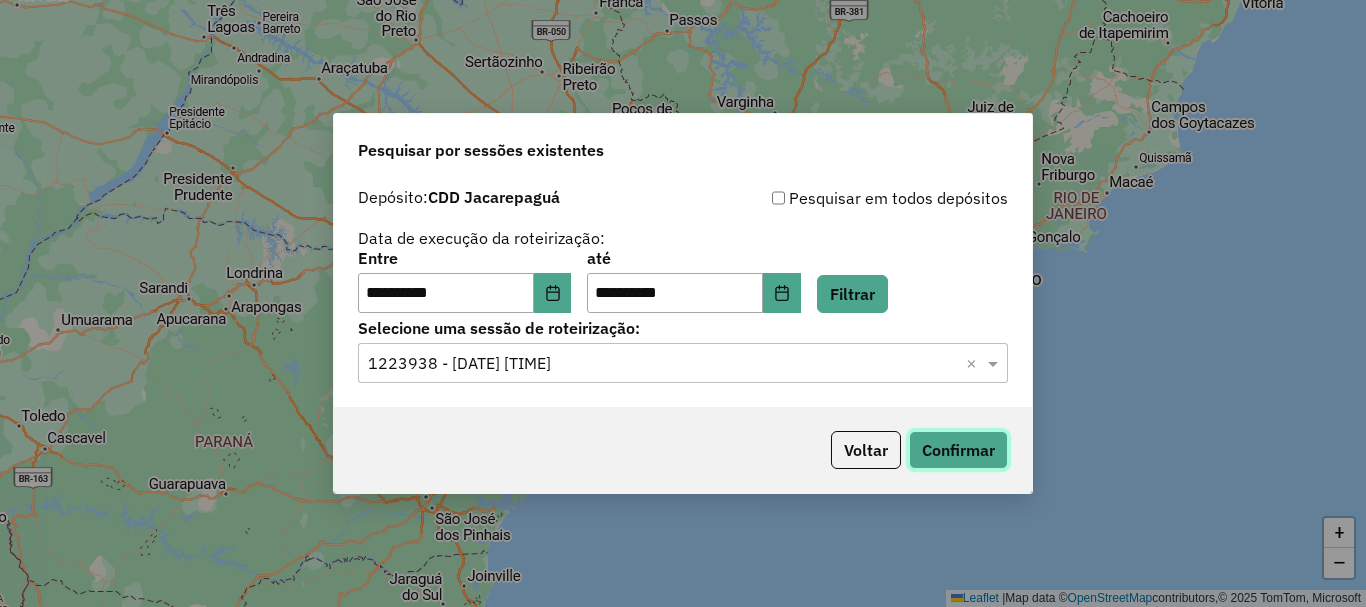 click on "Confirmar" 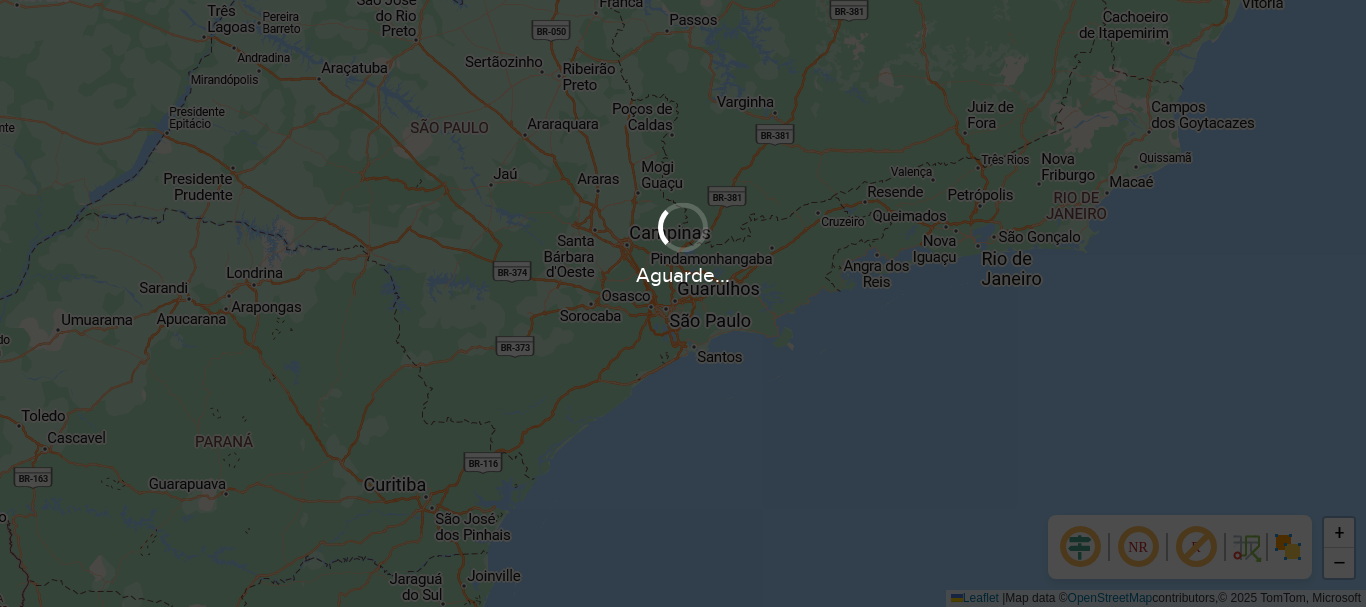 scroll, scrollTop: 0, scrollLeft: 0, axis: both 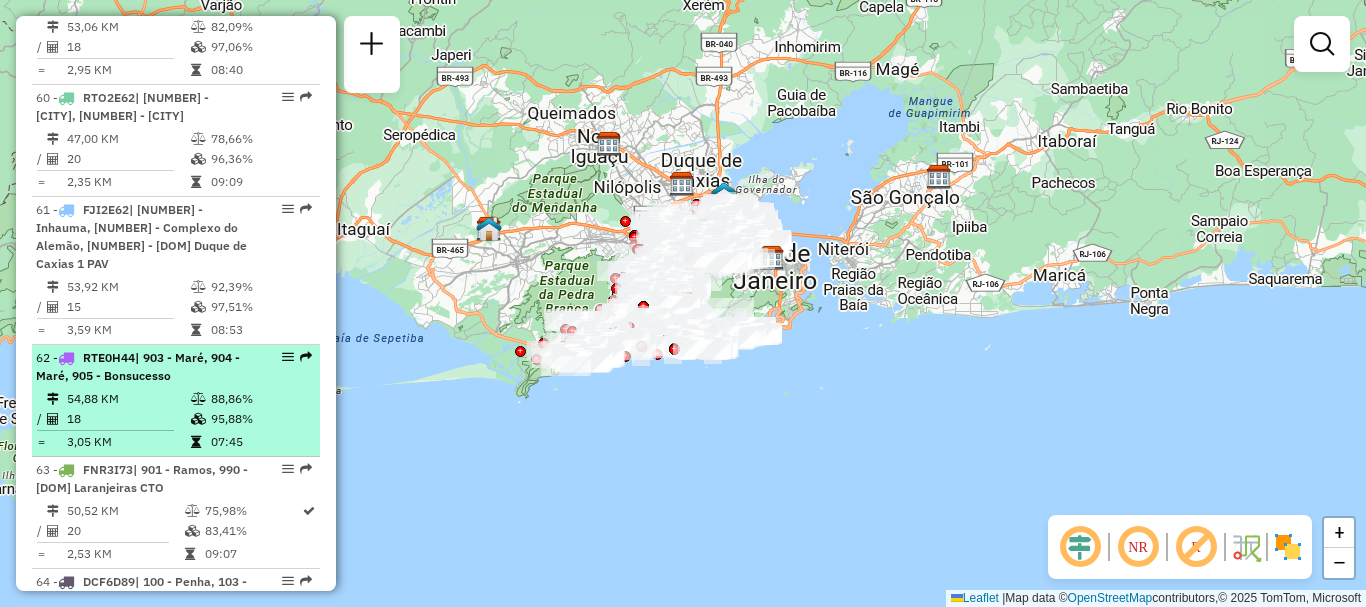 click on "| 903 - Maré, 904 - Maré, 905 - Bonsucesso" at bounding box center (138, 366) 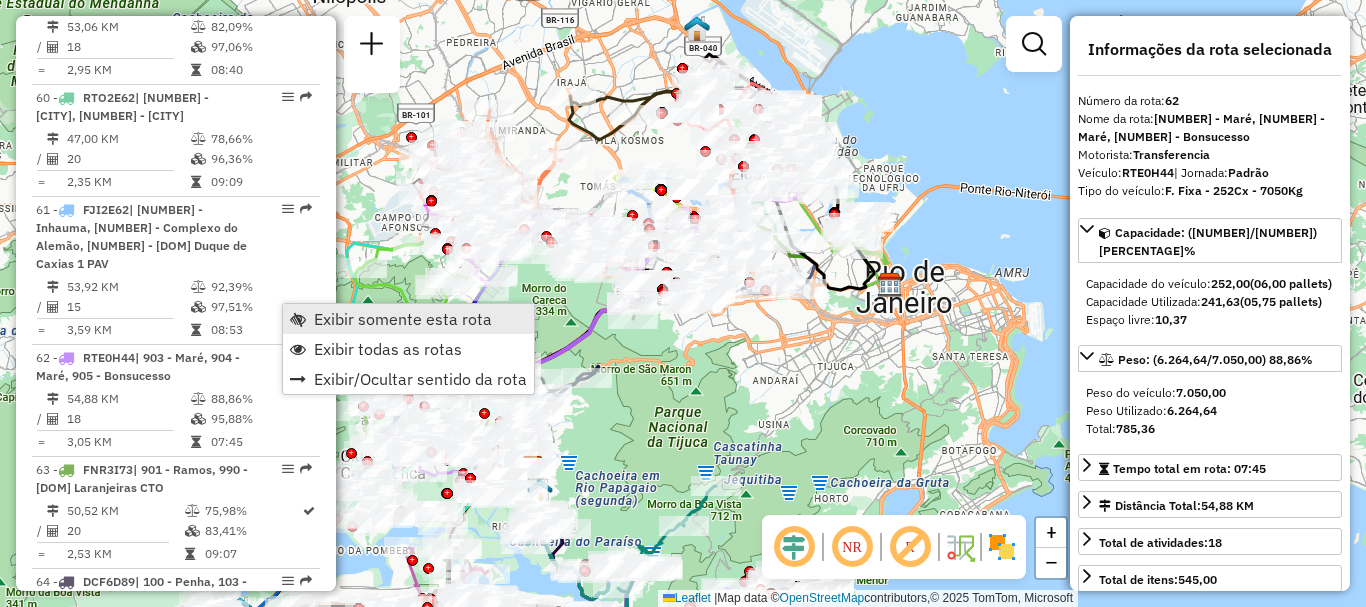 click on "Exibir somente esta rota" at bounding box center (403, 319) 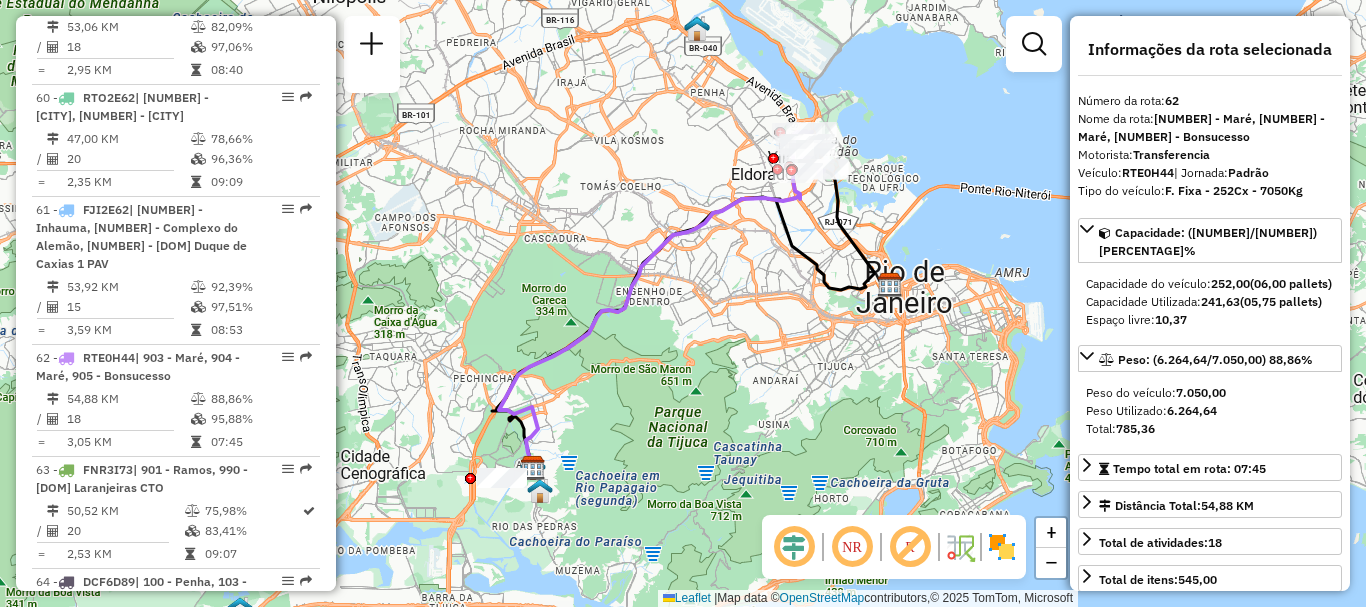 drag, startPoint x: 730, startPoint y: 185, endPoint x: 642, endPoint y: 238, distance: 102.7278 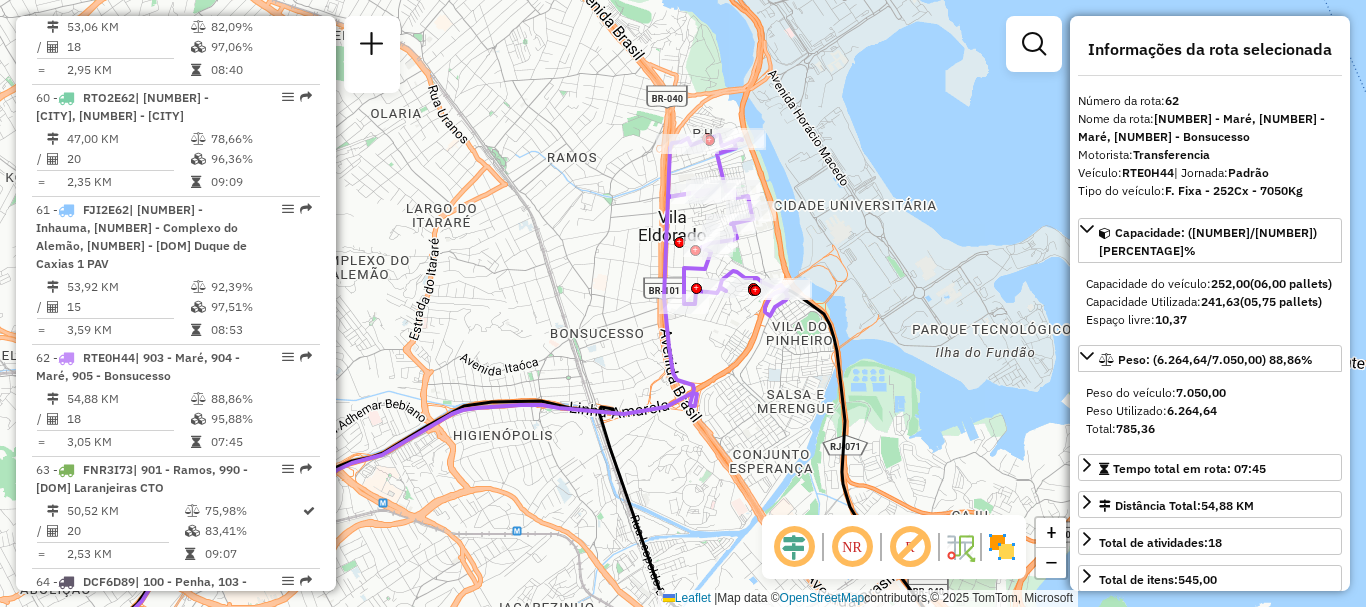 drag, startPoint x: 709, startPoint y: 237, endPoint x: 792, endPoint y: 231, distance: 83.21658 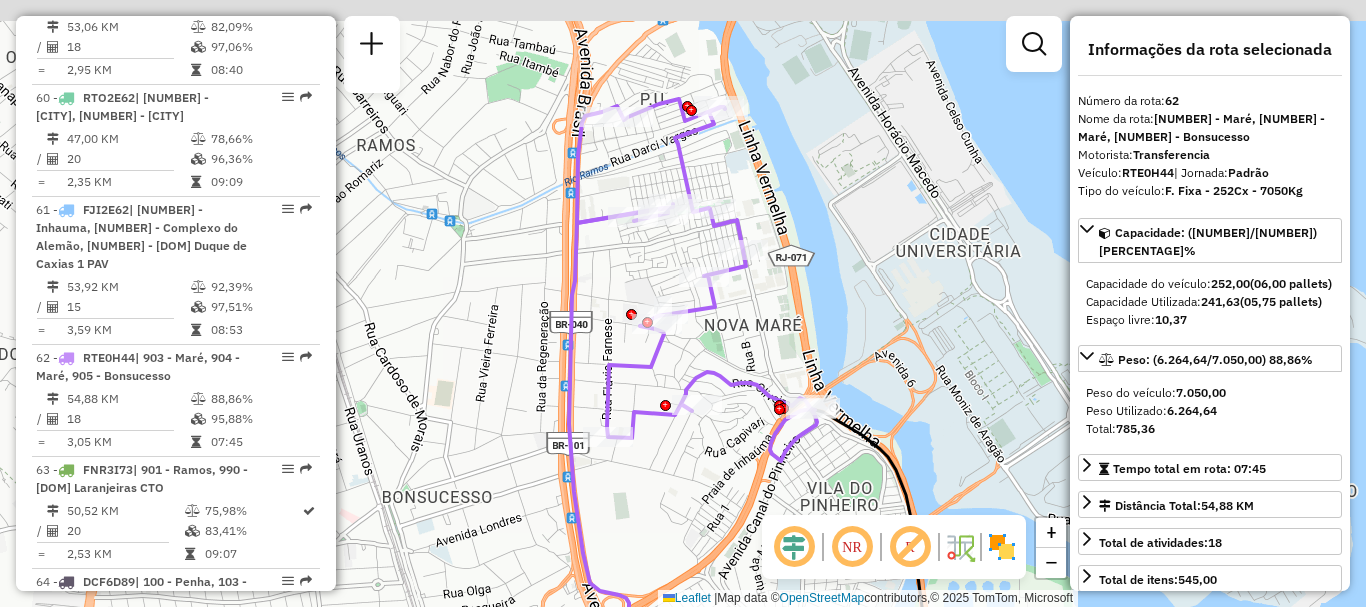 drag, startPoint x: 743, startPoint y: 130, endPoint x: 777, endPoint y: 208, distance: 85.08819 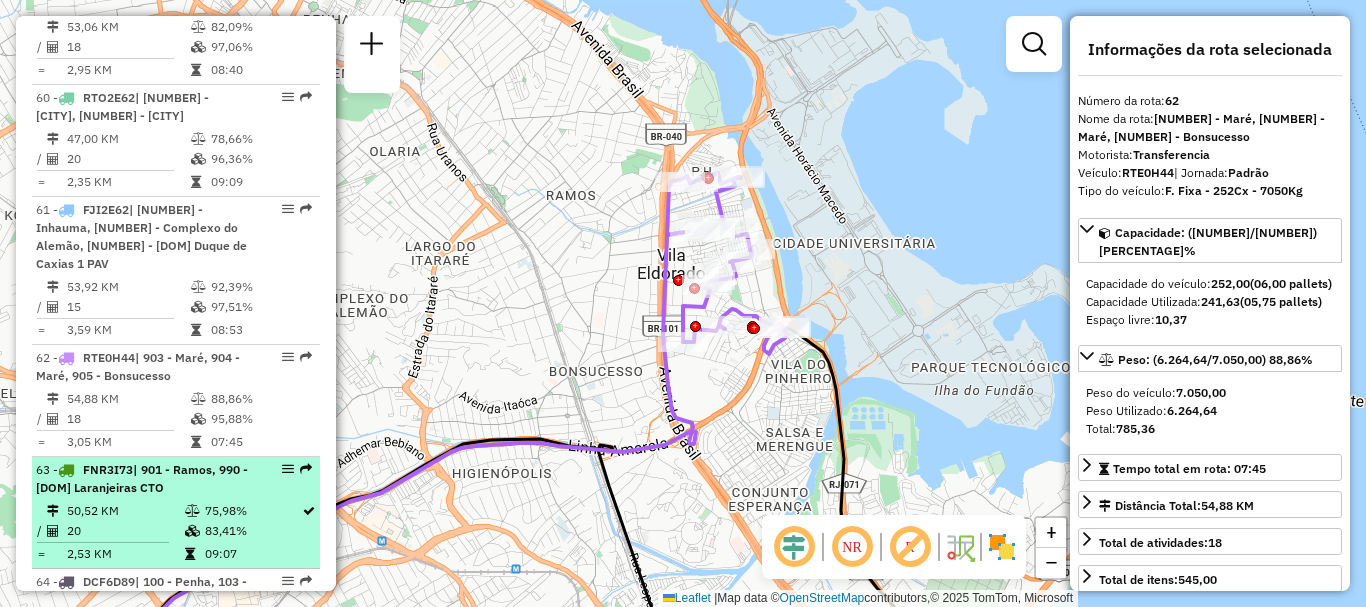 click on "FNR3I73" at bounding box center [108, 469] 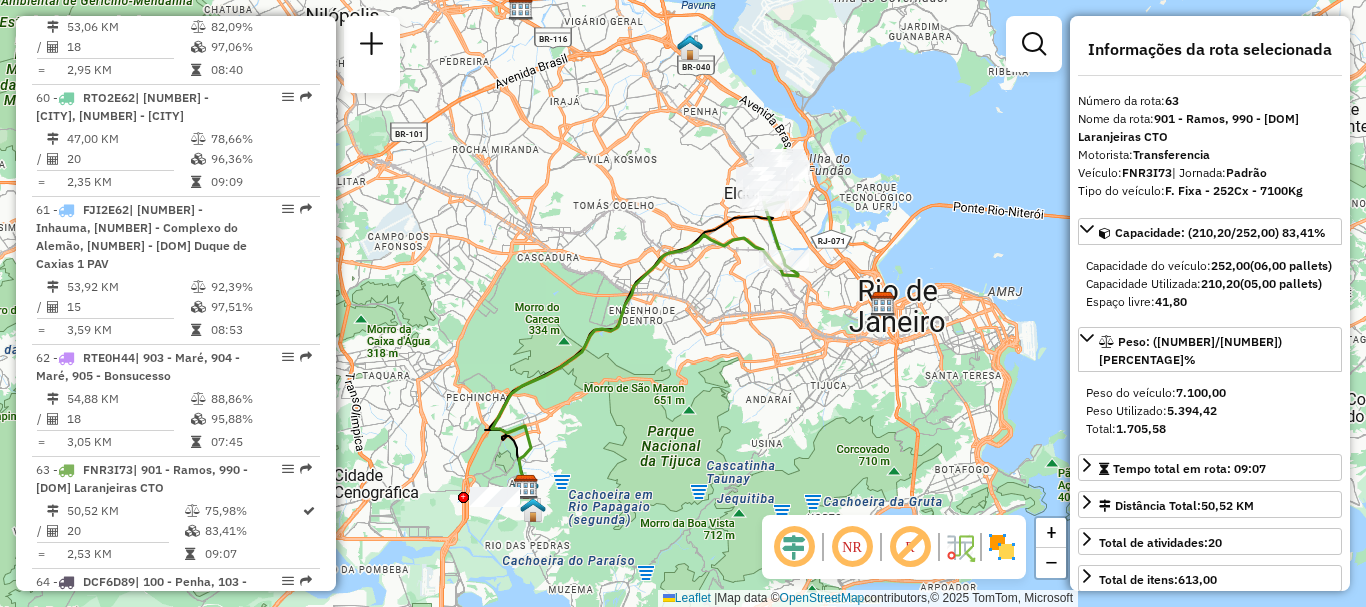 drag, startPoint x: 740, startPoint y: 185, endPoint x: 676, endPoint y: 208, distance: 68.007355 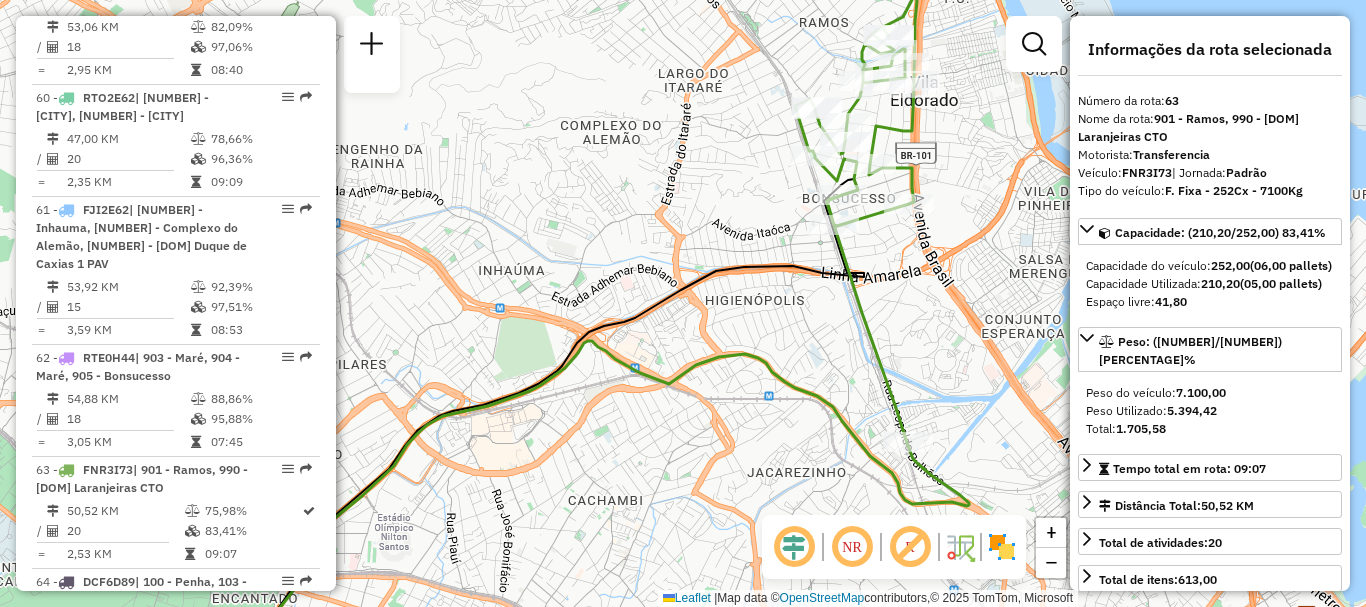 drag, startPoint x: 704, startPoint y: 307, endPoint x: 691, endPoint y: 321, distance: 19.104973 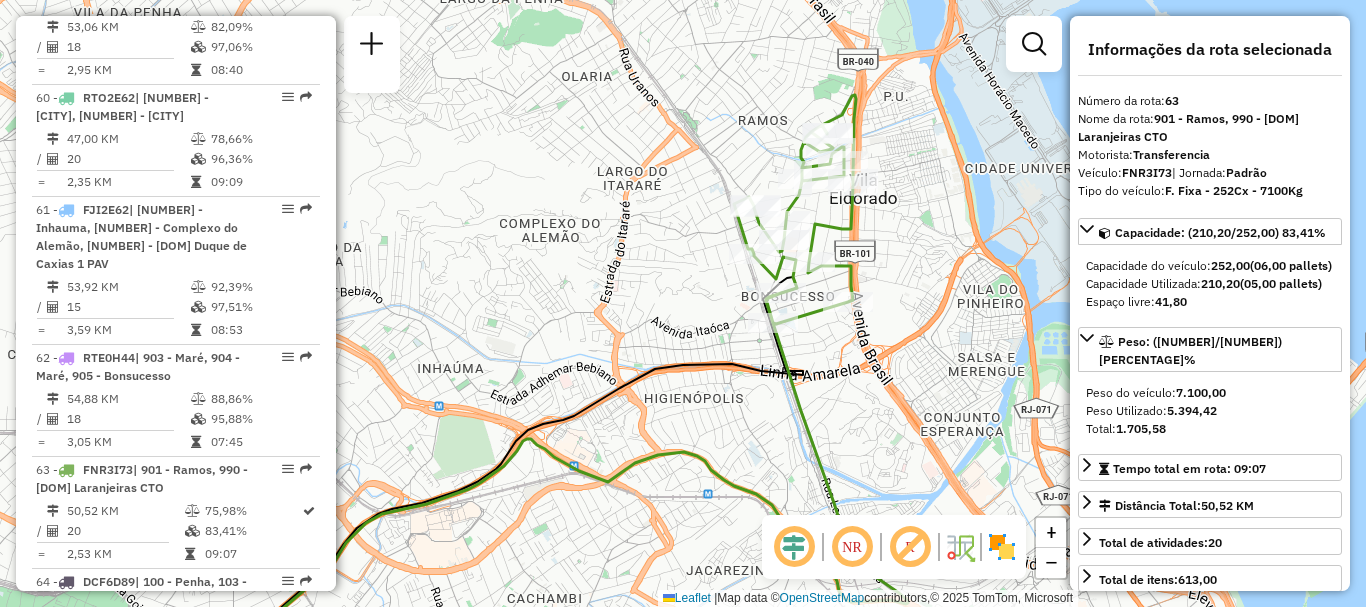 click on "Janela de atendimento Grade de atendimento Capacidade Transportadoras Veículos Cliente Pedidos  Rotas Selecione os dias de semana para filtrar as janelas de atendimento  Seg   Ter   Qua   Qui   Sex   Sáb   Dom  Informe o período da janela de atendimento: De: Até:  Filtrar exatamente a janela do cliente  Considerar janela de atendimento padrão  Selecione os dias de semana para filtrar as grades de atendimento  Seg   Ter   Qua   Qui   Sex   Sáb   Dom   Considerar clientes sem dia de atendimento cadastrado  Clientes fora do dia de atendimento selecionado Filtrar as atividades entre os valores definidos abaixo:  Peso mínimo:   Peso máximo:   Cubagem mínima:   Cubagem máxima:   De:   Até:  Filtrar as atividades entre o tempo de atendimento definido abaixo:  De:   Até:   Considerar capacidade total dos clientes não roteirizados Transportadora: Selecione um ou mais itens Tipo de veículo: Selecione um ou mais itens Veículo: Selecione um ou mais itens Motorista: Selecione um ou mais itens Nome: Rótulo:" 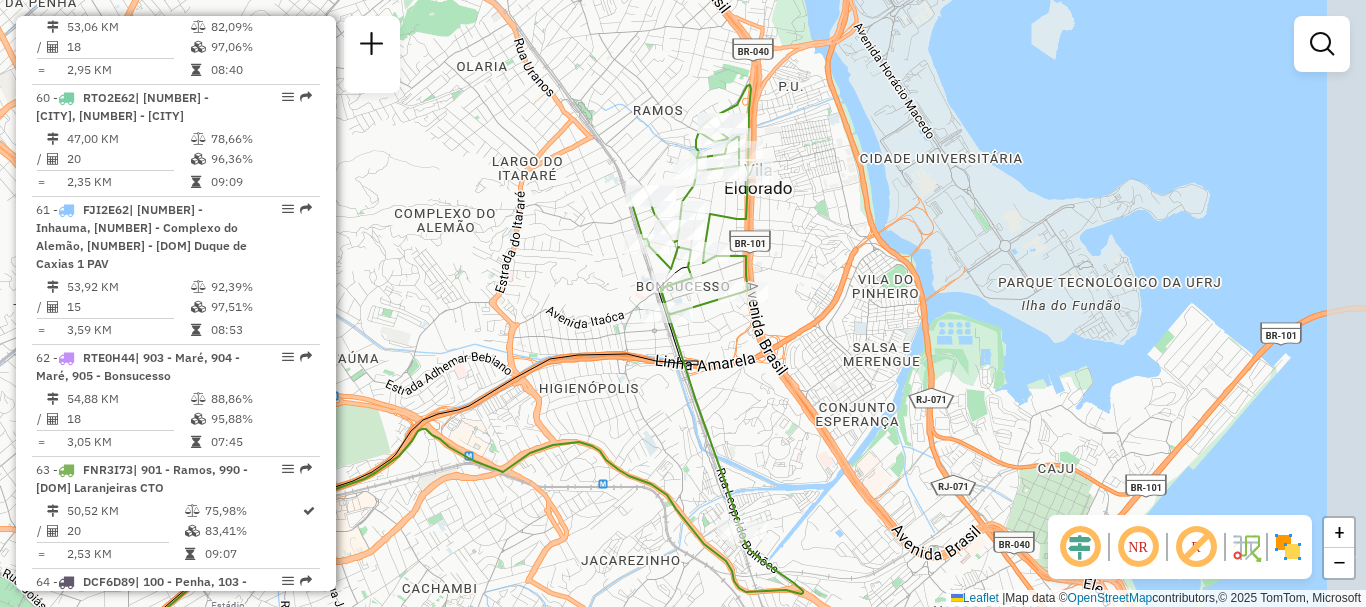 drag, startPoint x: 721, startPoint y: 220, endPoint x: 615, endPoint y: 210, distance: 106.47065 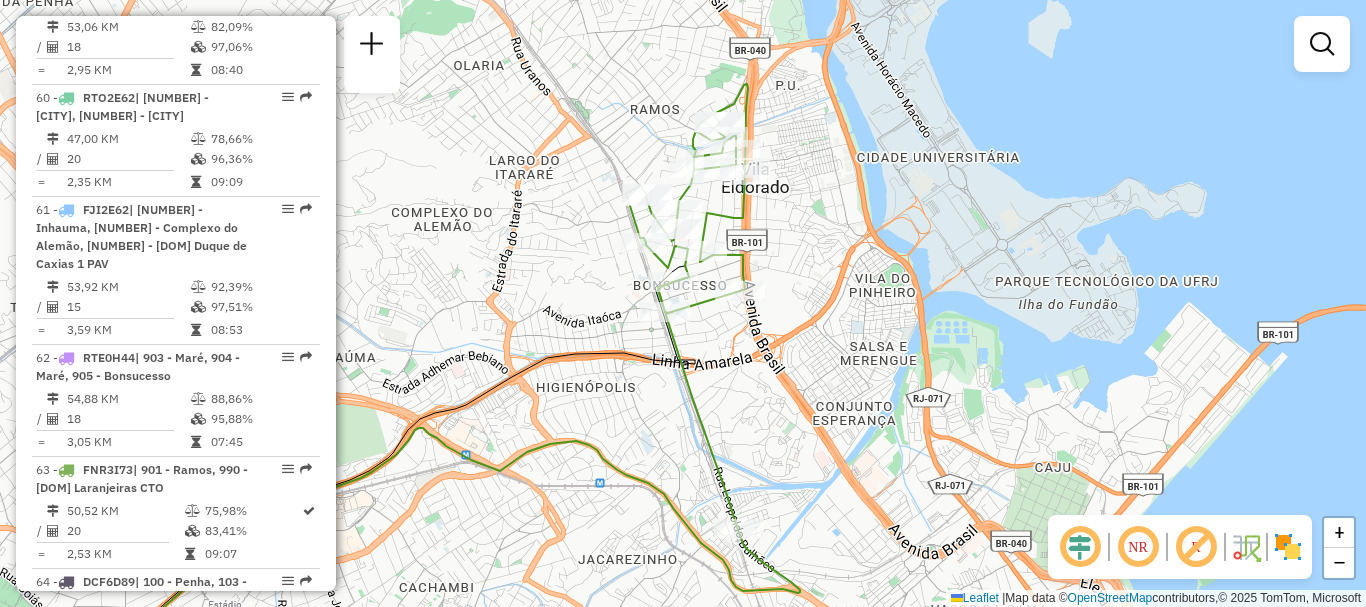 scroll, scrollTop: 8391, scrollLeft: 0, axis: vertical 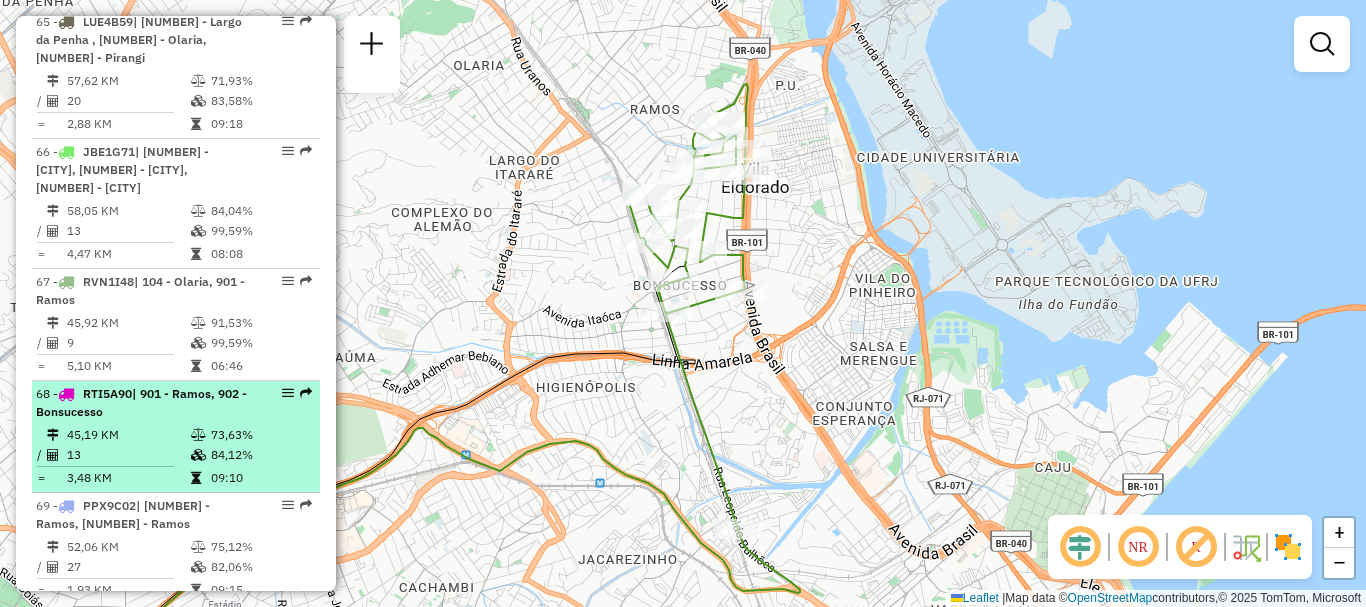 click on "45,19 KM" at bounding box center (128, 435) 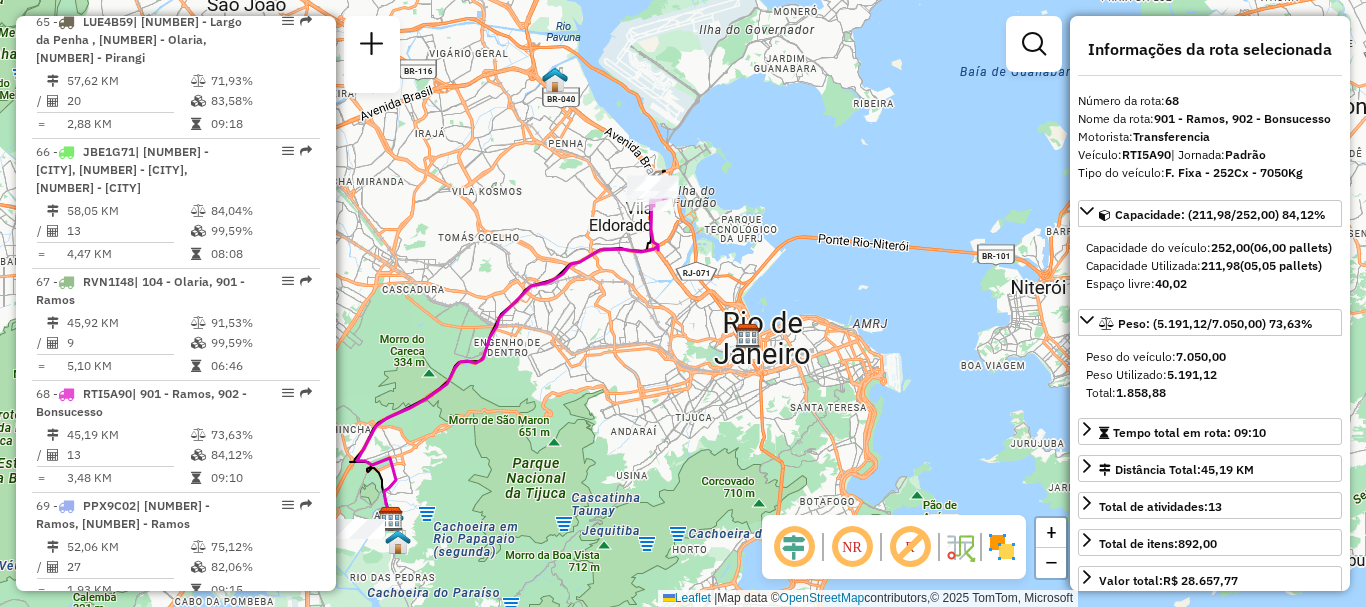 drag, startPoint x: 678, startPoint y: 201, endPoint x: 622, endPoint y: 213, distance: 57.271286 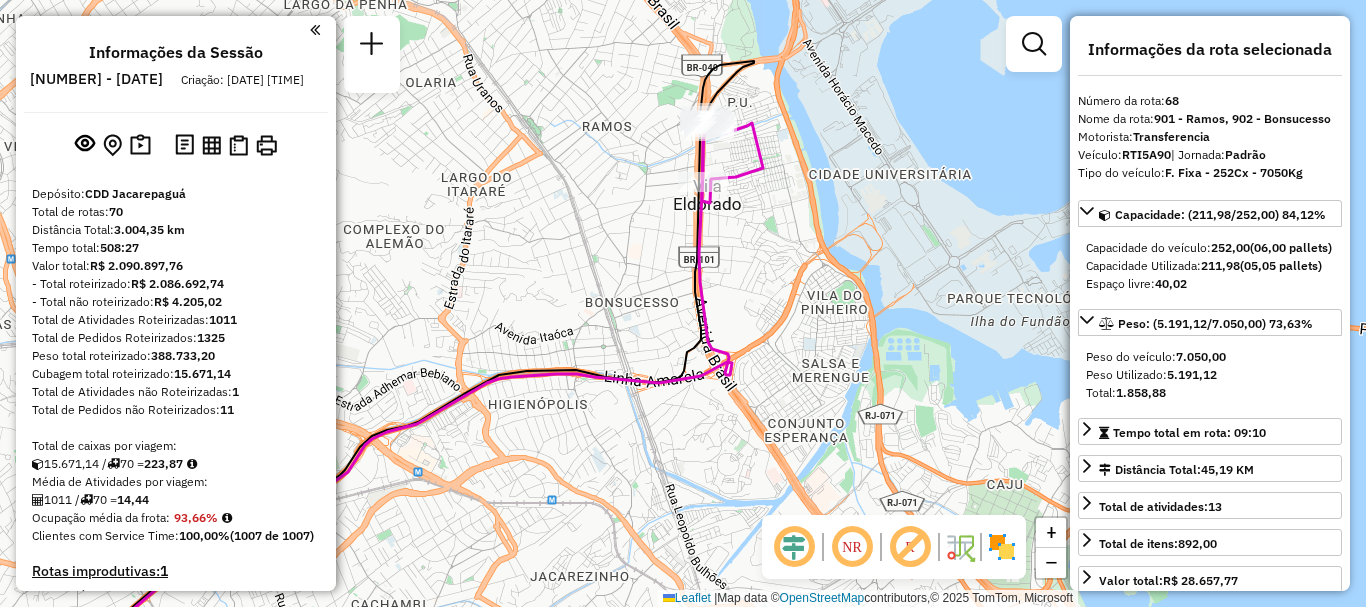 scroll, scrollTop: 8279, scrollLeft: 0, axis: vertical 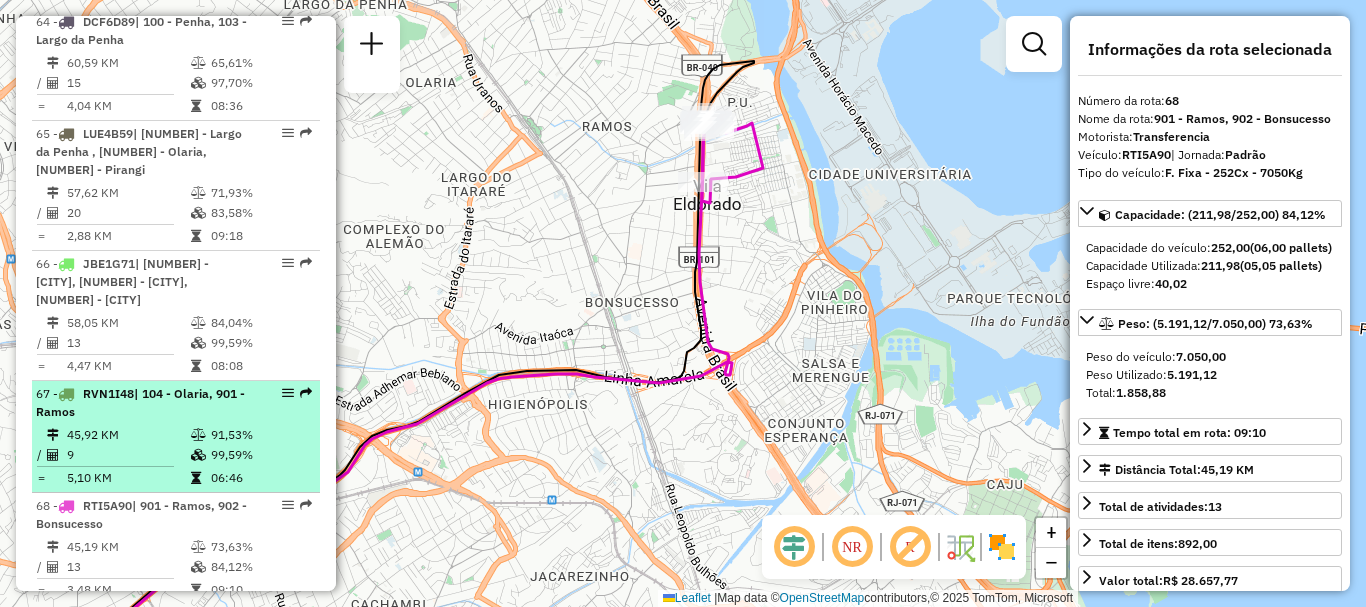 click on "| [NUMBER] - [ALPHANUMERIC] | [NUMBER] - [CITY], [NUMBER] - [CITY]" at bounding box center (142, 403) 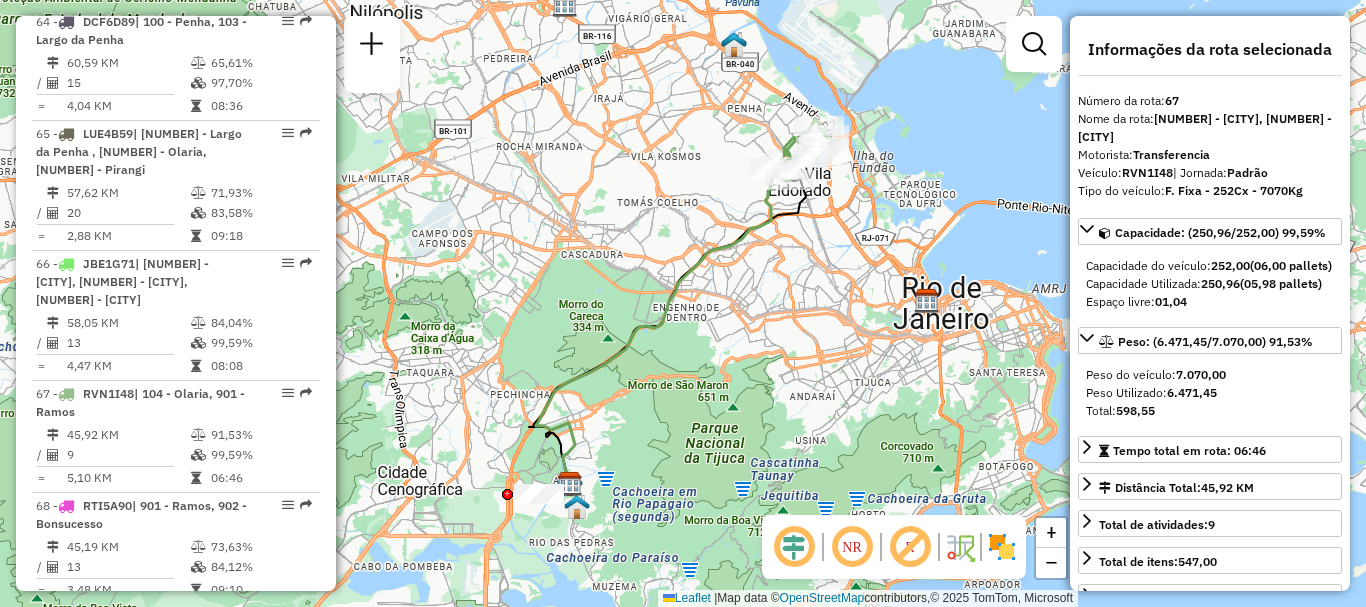 drag, startPoint x: 769, startPoint y: 193, endPoint x: 734, endPoint y: 216, distance: 41.880783 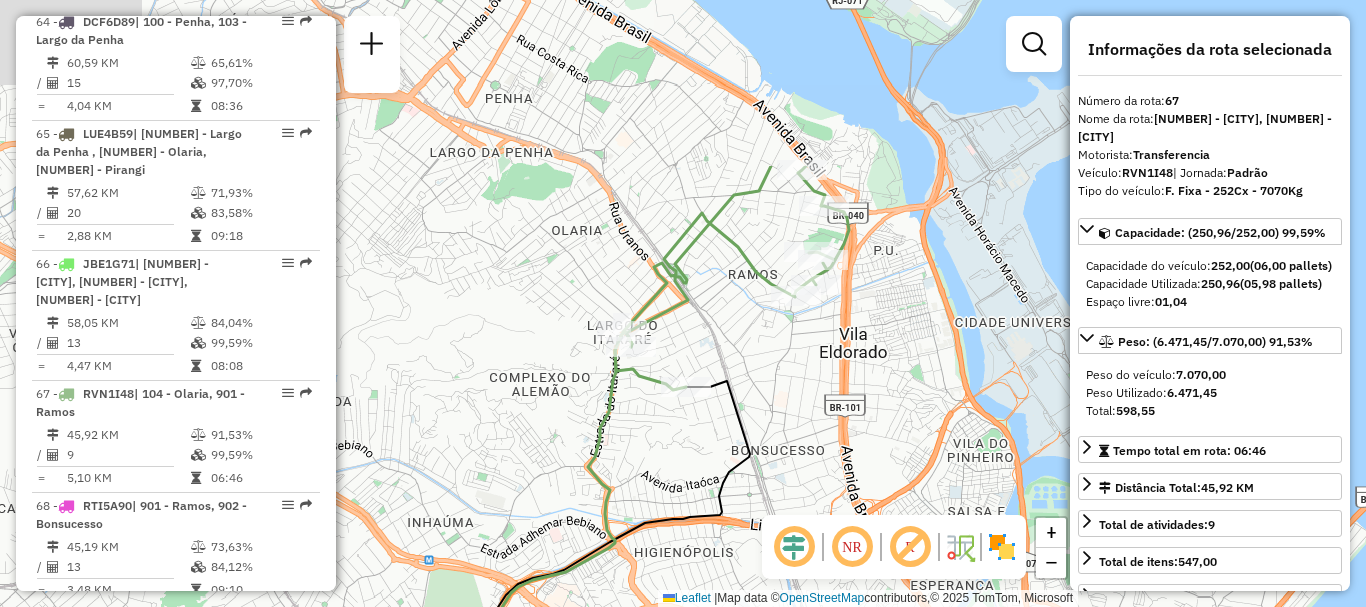 drag, startPoint x: 826, startPoint y: 144, endPoint x: 782, endPoint y: 364, distance: 224.35686 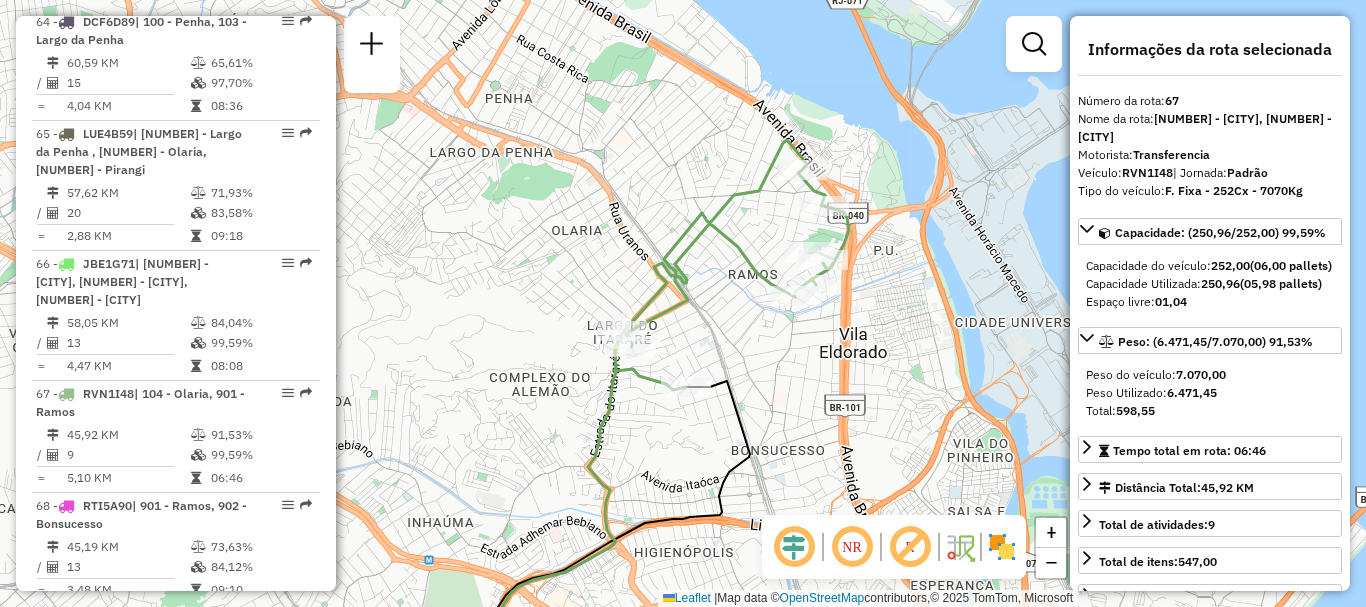 scroll, scrollTop: 6563, scrollLeft: 0, axis: vertical 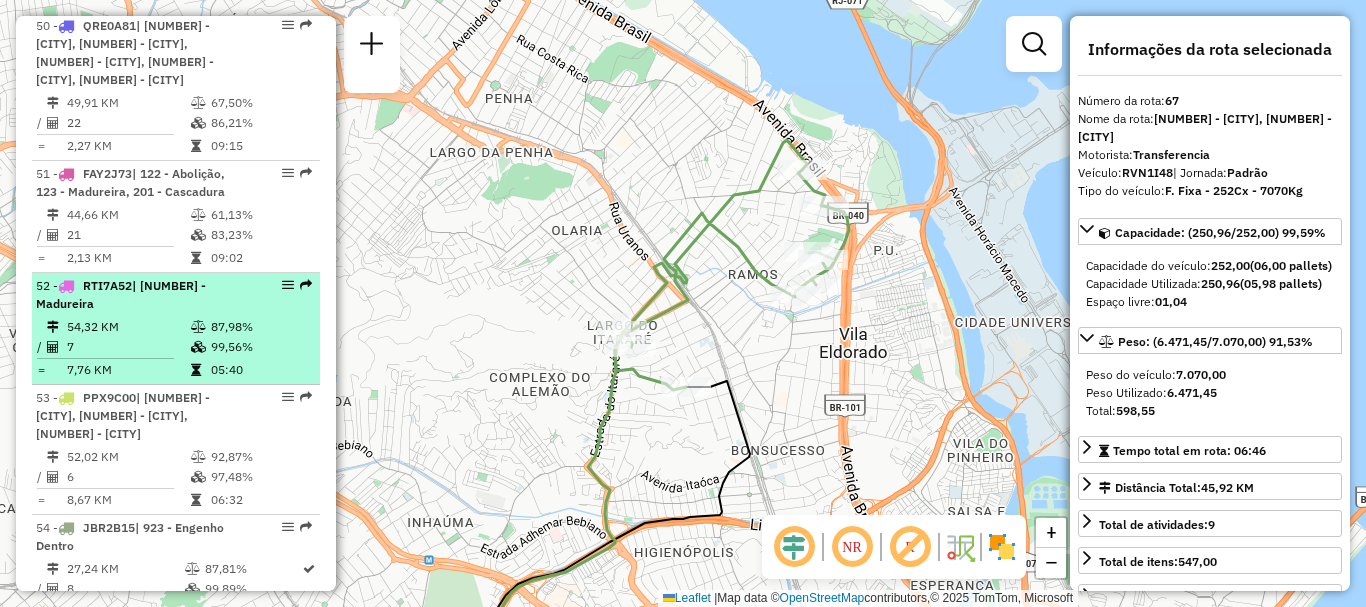 click on "| [NUMBER] - Madureira" at bounding box center (121, 294) 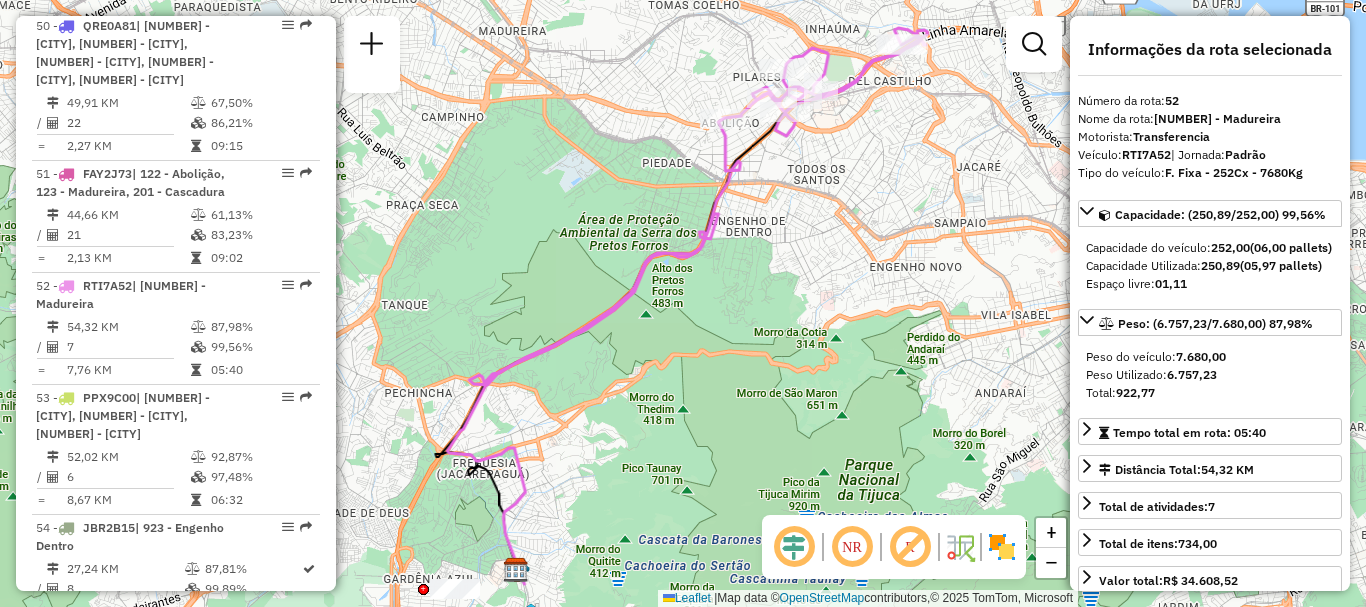 drag, startPoint x: 718, startPoint y: 134, endPoint x: 635, endPoint y: 199, distance: 105.42296 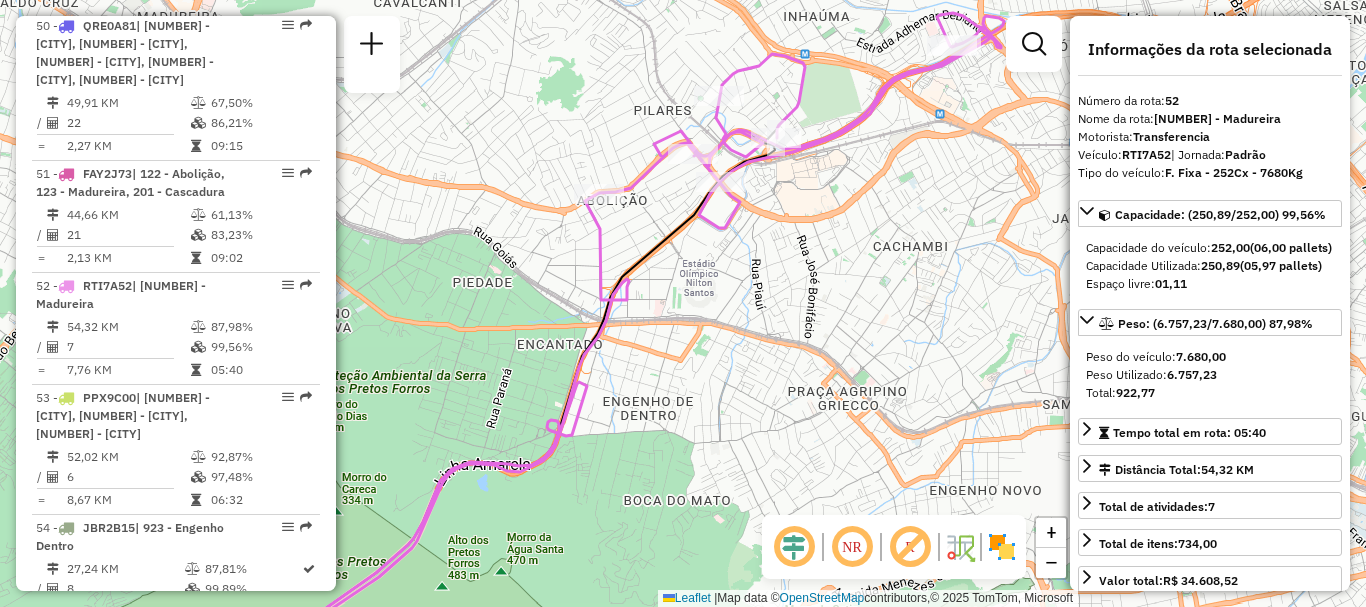 drag, startPoint x: 801, startPoint y: 174, endPoint x: 790, endPoint y: 249, distance: 75.802376 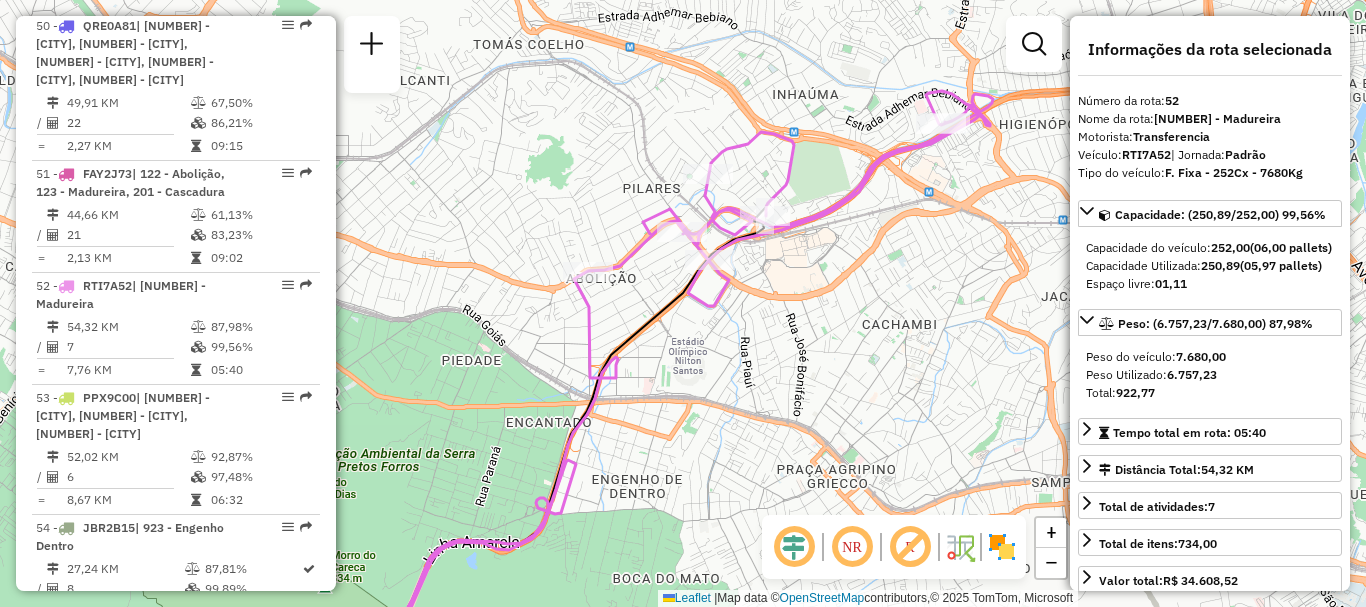 drag, startPoint x: 790, startPoint y: 255, endPoint x: 797, endPoint y: 276, distance: 22.135944 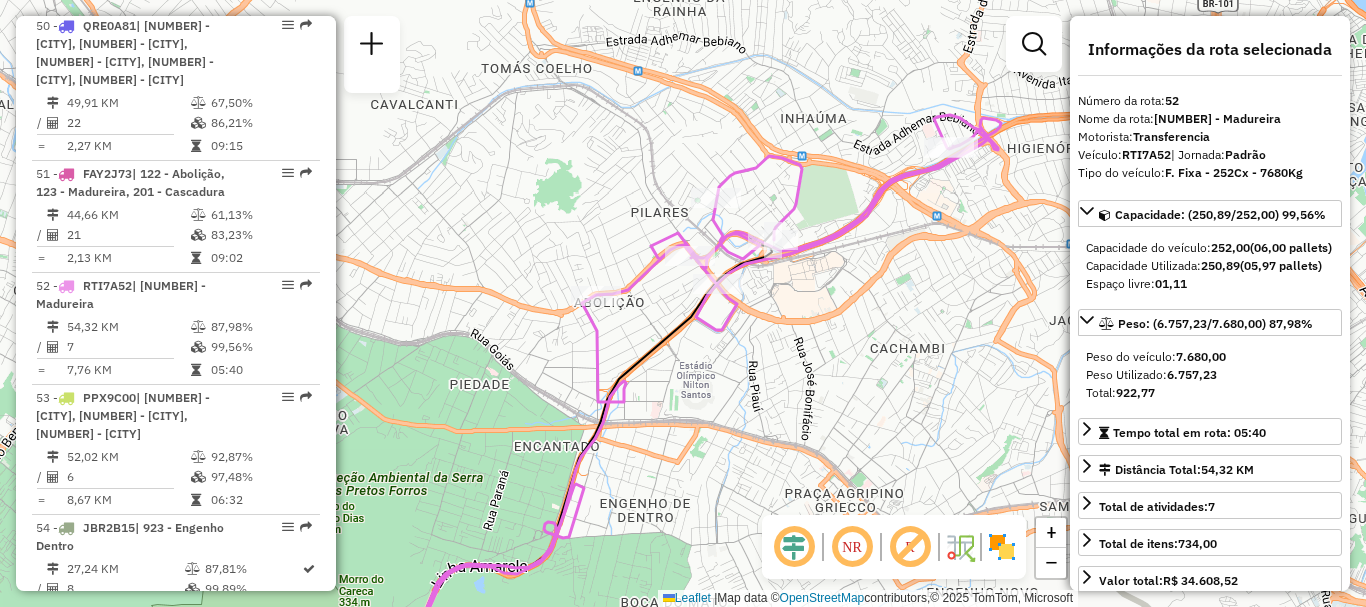 scroll, scrollTop: 7011, scrollLeft: 0, axis: vertical 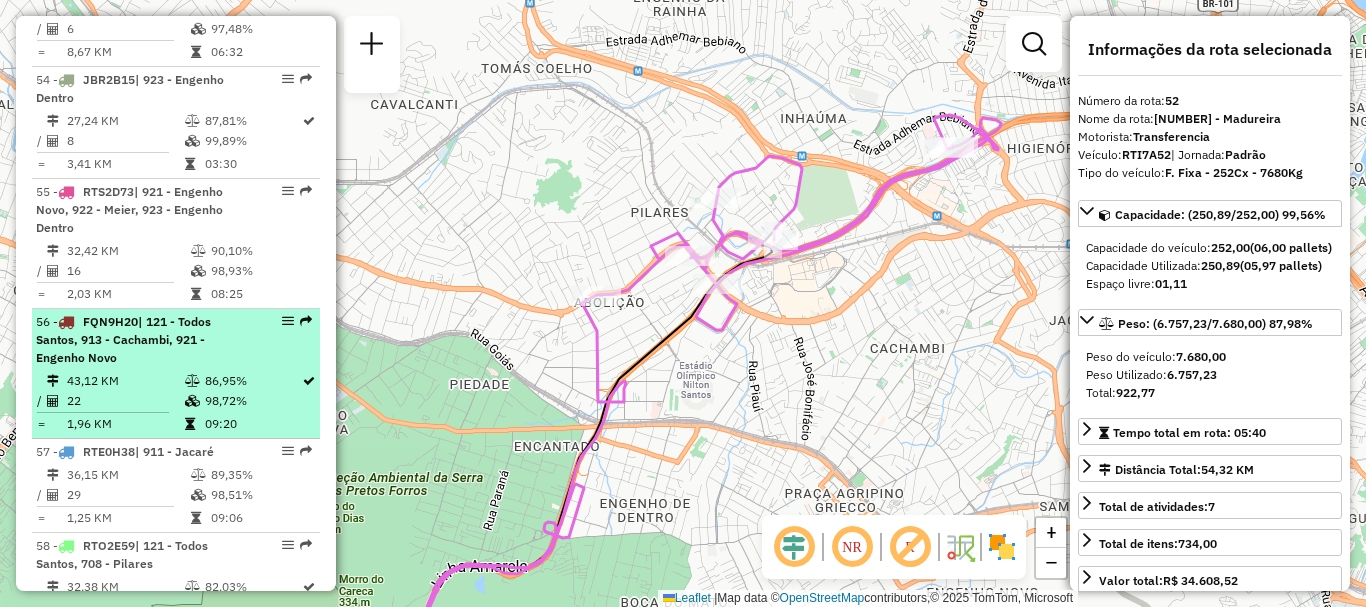 click on "| 121 - Todos Santos, 913 - Cachambi, 921 - Engenho Novo" at bounding box center (123, 339) 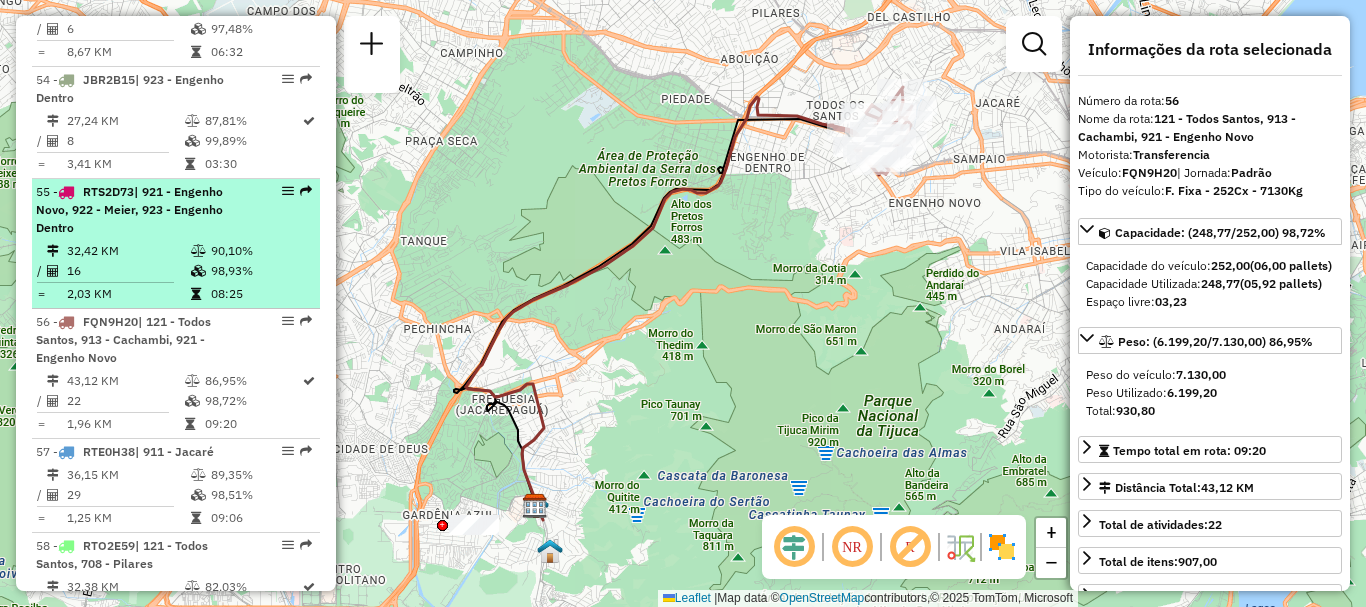 click on "[NUMBER] - [PLATE] | [NUMBER] - [CITY], [NUMBER] - [CITY], [NUMBER] - [CITY]" at bounding box center [142, 210] 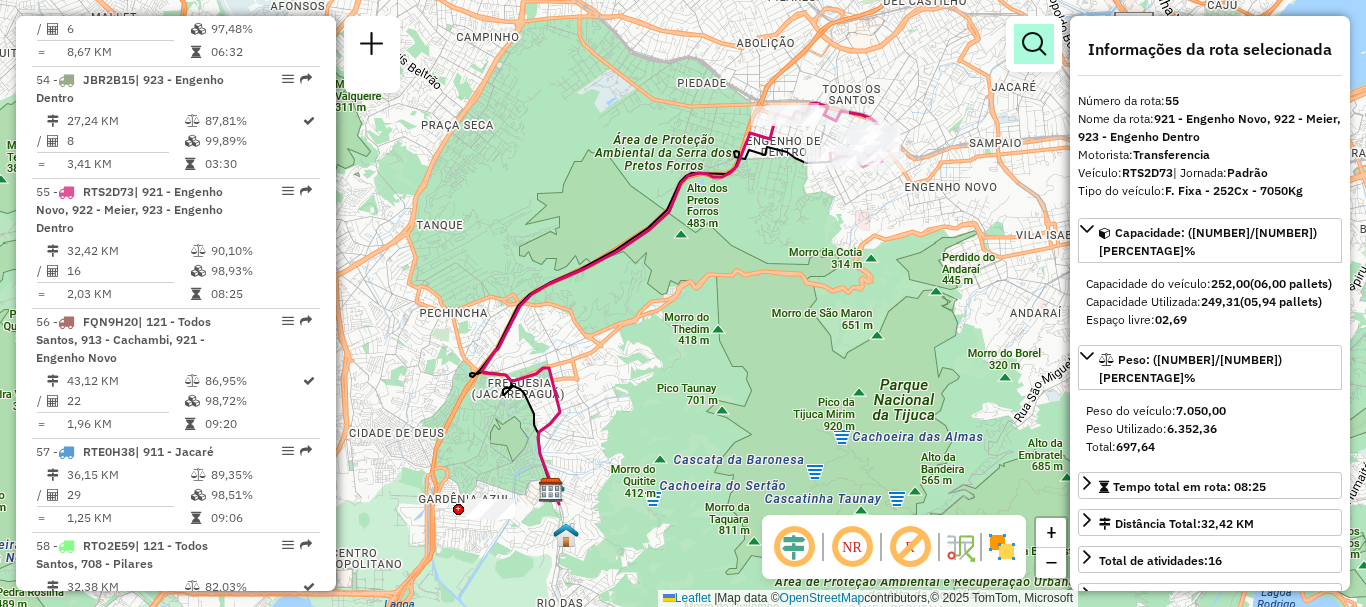 scroll, scrollTop: 6563, scrollLeft: 0, axis: vertical 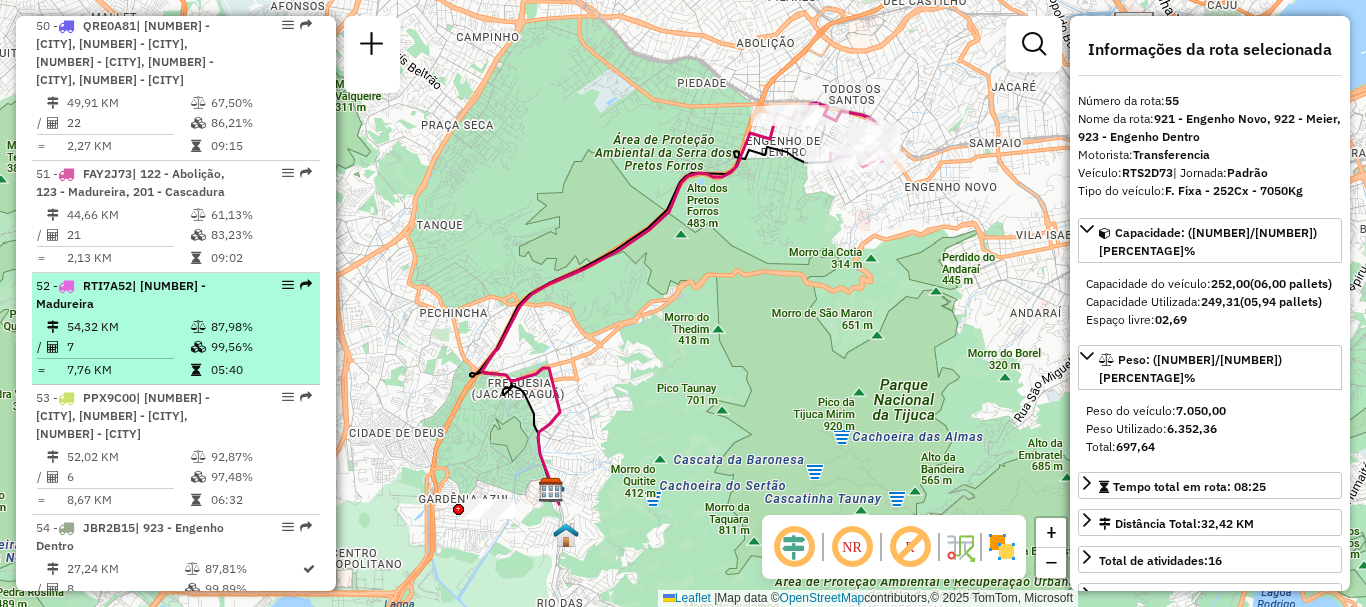 click on "RTI7A52" at bounding box center (107, 285) 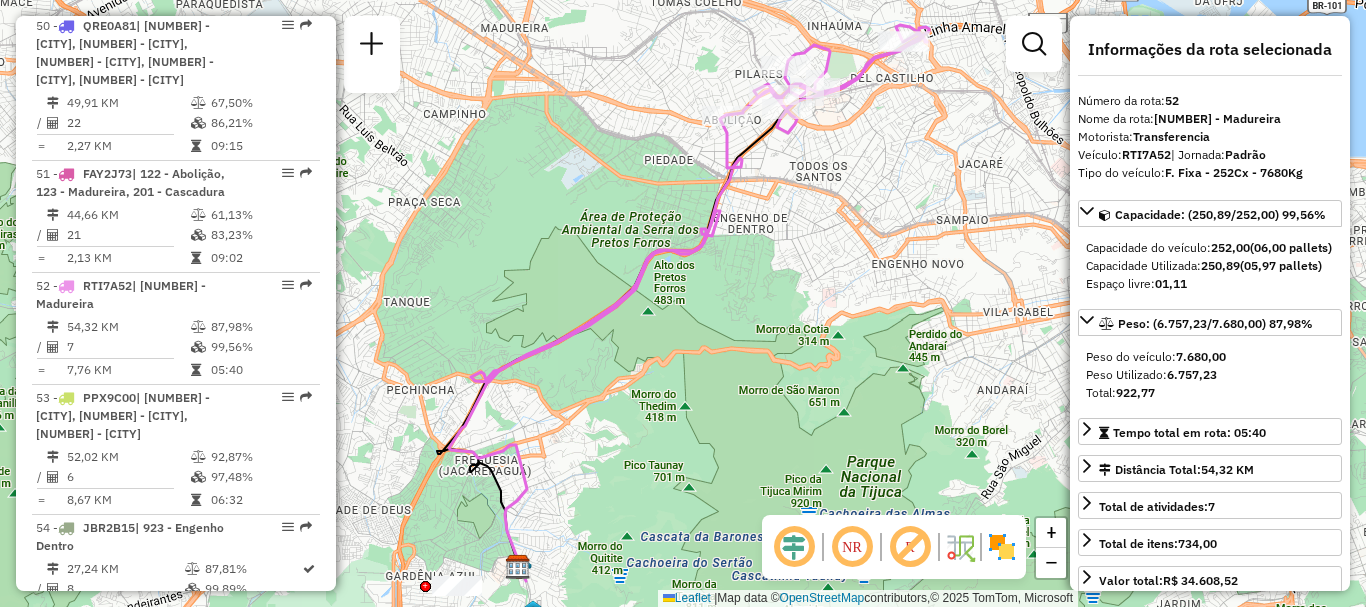drag, startPoint x: 687, startPoint y: 146, endPoint x: 684, endPoint y: 168, distance: 22.203604 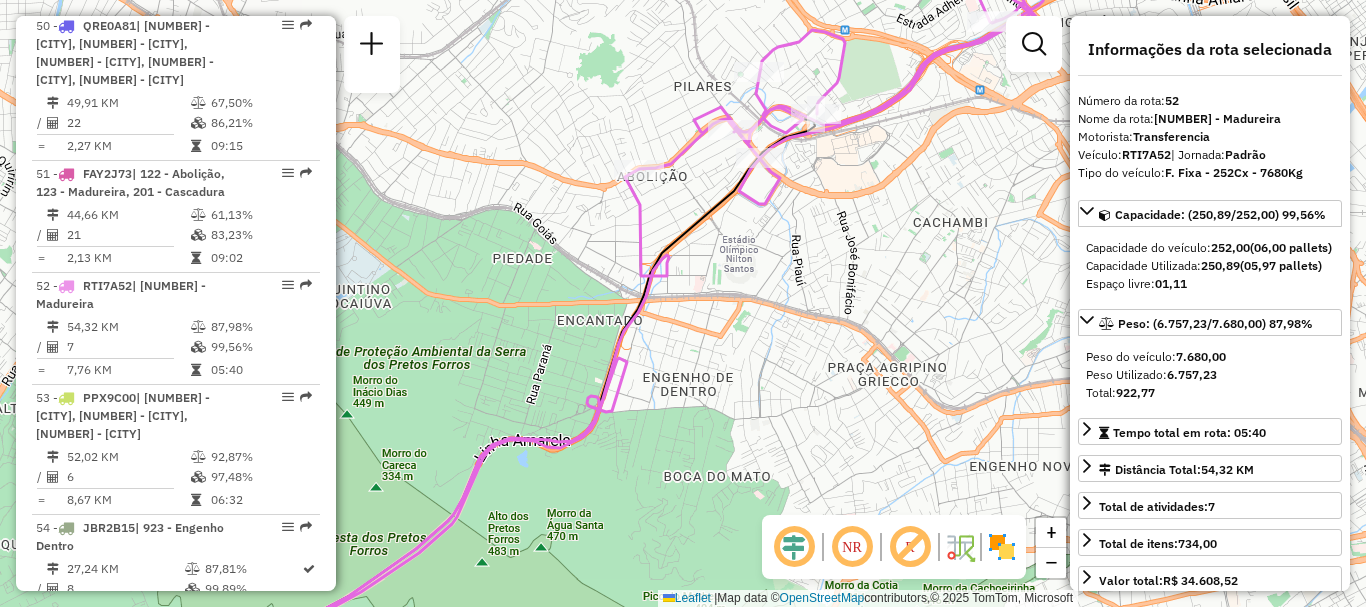 drag, startPoint x: 779, startPoint y: 193, endPoint x: 772, endPoint y: 251, distance: 58.420887 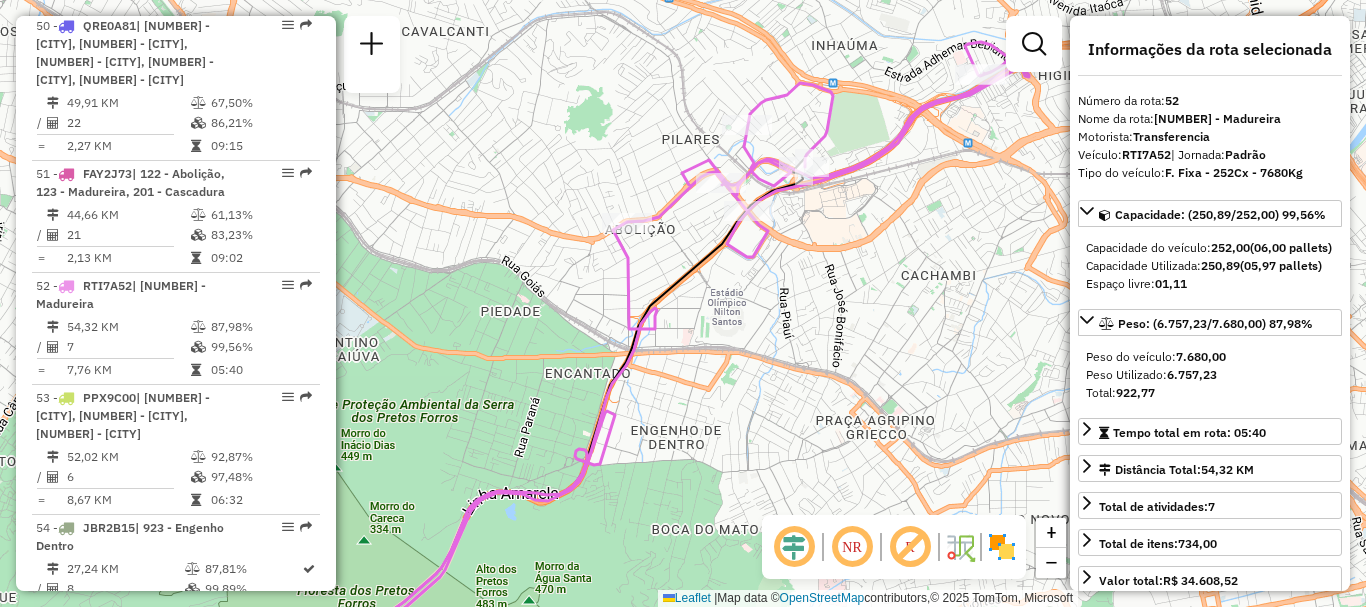 click on "Janela de atendimento Grade de atendimento Capacidade Transportadoras Veículos Cliente Pedidos  Rotas Selecione os dias de semana para filtrar as janelas de atendimento  Seg   Ter   Qua   Qui   Sex   Sáb   Dom  Informe o período da janela de atendimento: De: Até:  Filtrar exatamente a janela do cliente  Considerar janela de atendimento padrão  Selecione os dias de semana para filtrar as grades de atendimento  Seg   Ter   Qua   Qui   Sex   Sáb   Dom   Considerar clientes sem dia de atendimento cadastrado  Clientes fora do dia de atendimento selecionado Filtrar as atividades entre os valores definidos abaixo:  Peso mínimo:   Peso máximo:   Cubagem mínima:   Cubagem máxima:   De:   Até:  Filtrar as atividades entre o tempo de atendimento definido abaixo:  De:   Até:   Considerar capacidade total dos clientes não roteirizados Transportadora: Selecione um ou mais itens Tipo de veículo: Selecione um ou mais itens Veículo: Selecione um ou mais itens Motorista: Selecione um ou mais itens Nome: Rótulo:" 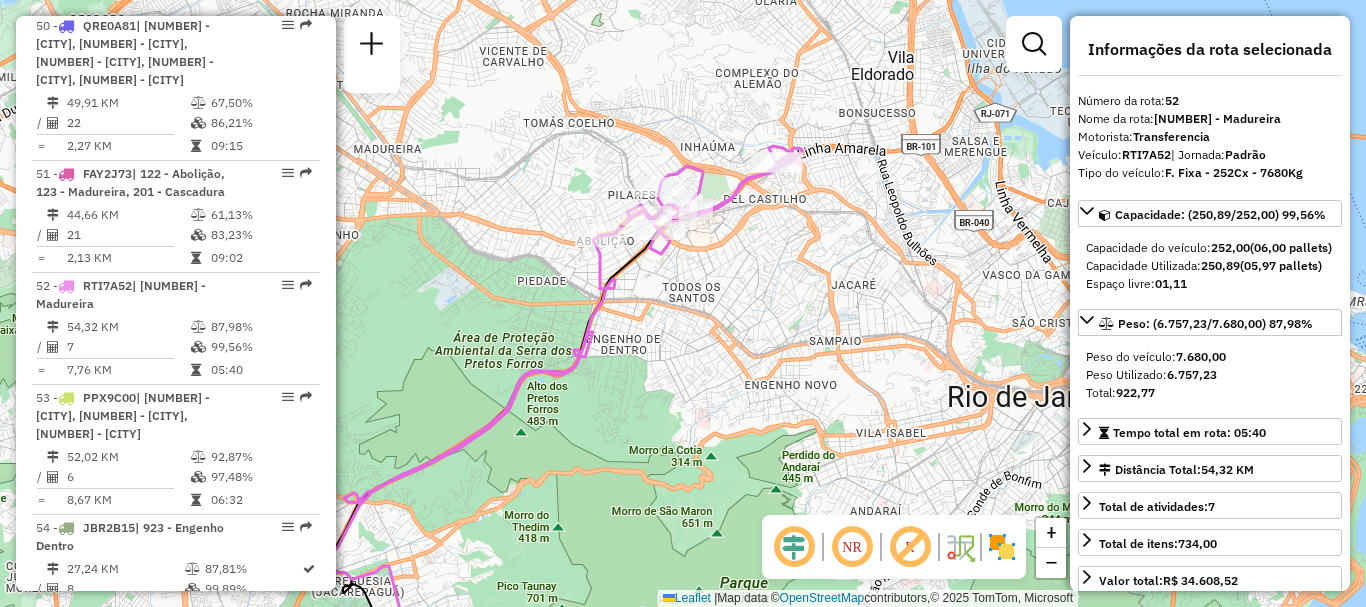scroll, scrollTop: 7943, scrollLeft: 0, axis: vertical 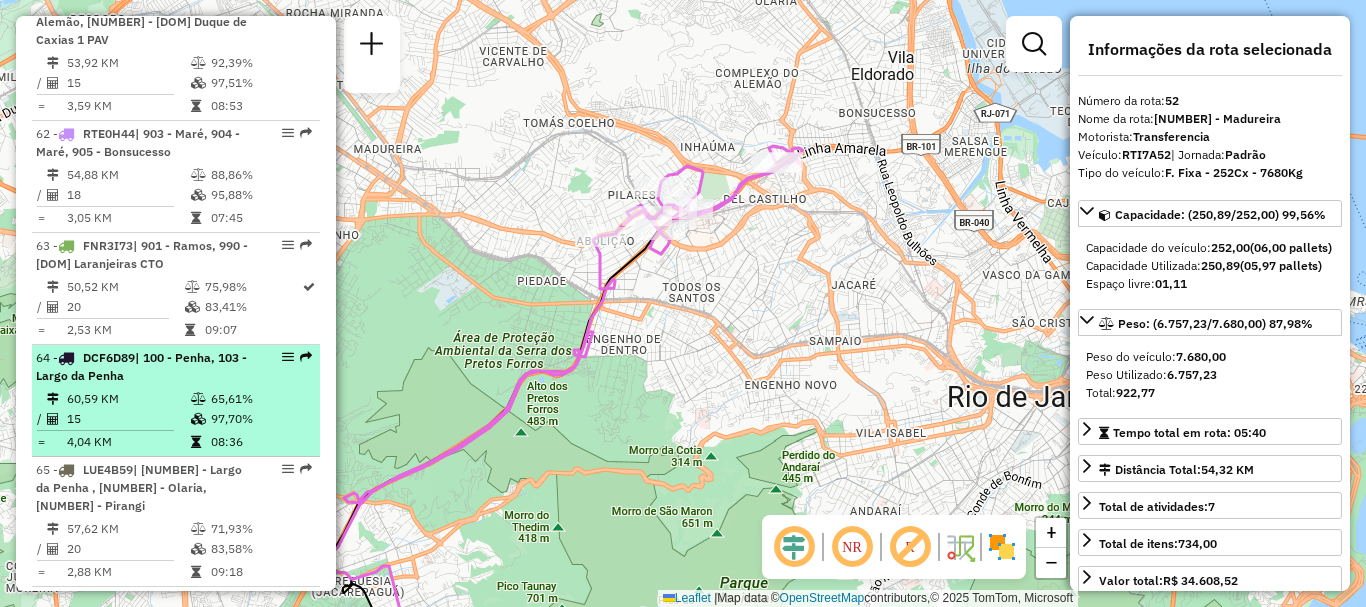 click on "DCF6D89" at bounding box center [109, 357] 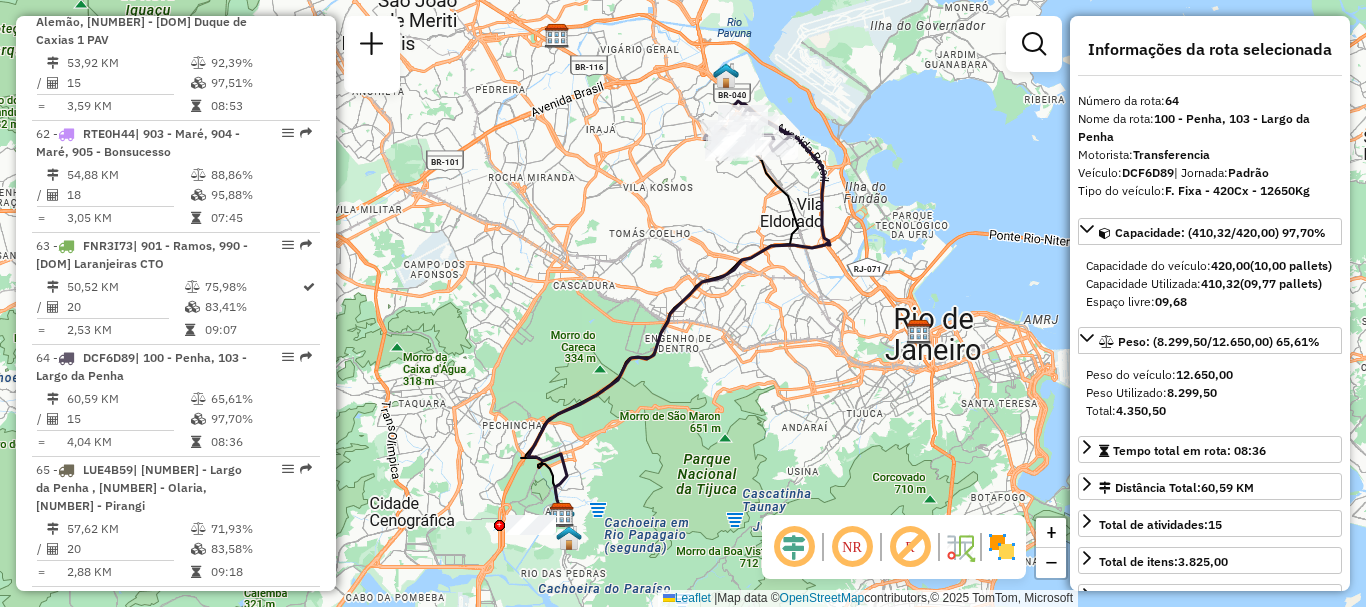 drag, startPoint x: 682, startPoint y: 206, endPoint x: 602, endPoint y: 271, distance: 103.077644 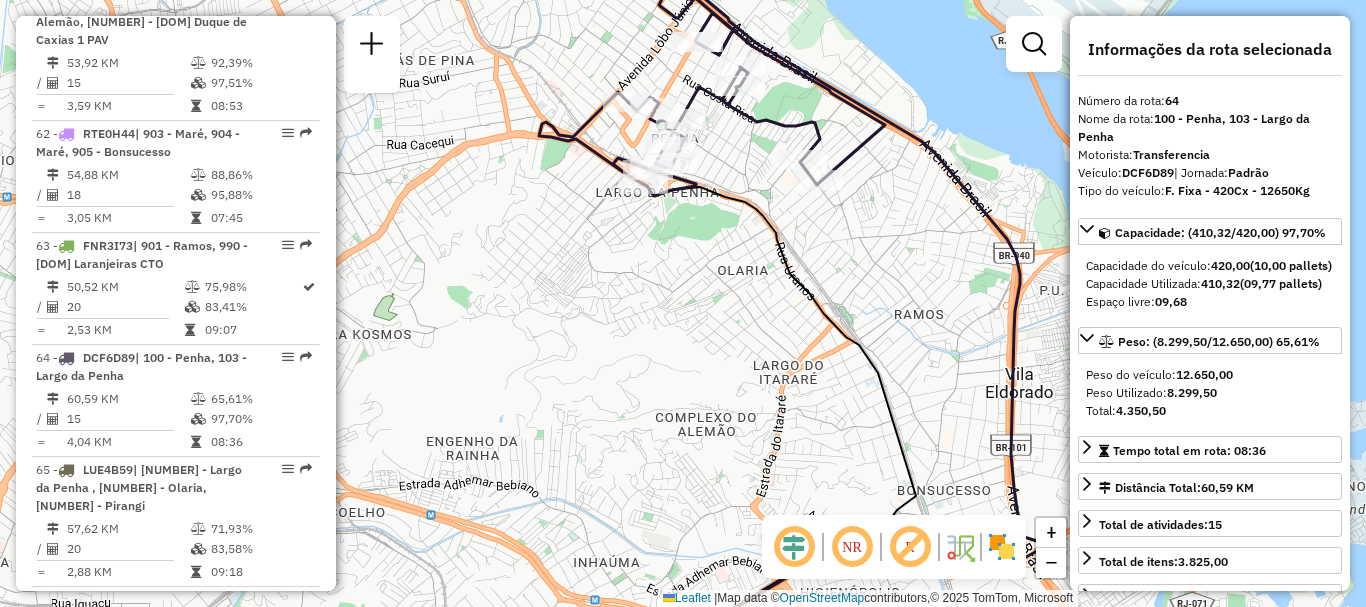drag, startPoint x: 703, startPoint y: 303, endPoint x: 671, endPoint y: 396, distance: 98.35141 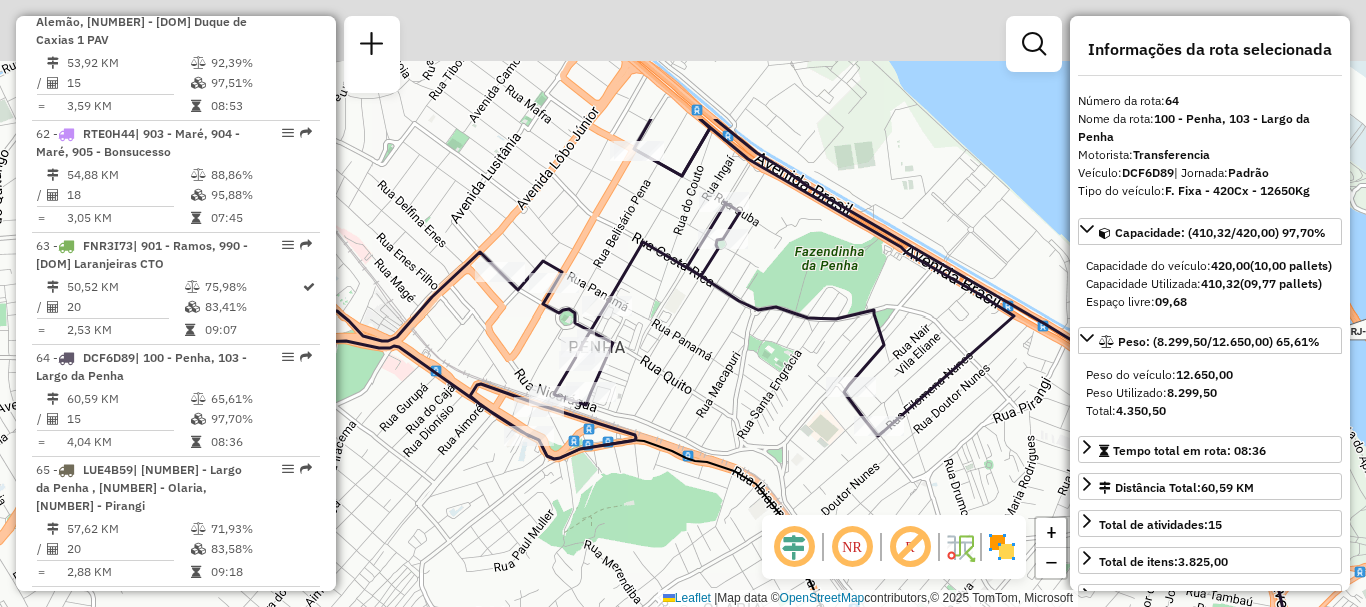 drag, startPoint x: 660, startPoint y: 232, endPoint x: 717, endPoint y: 409, distance: 185.9516 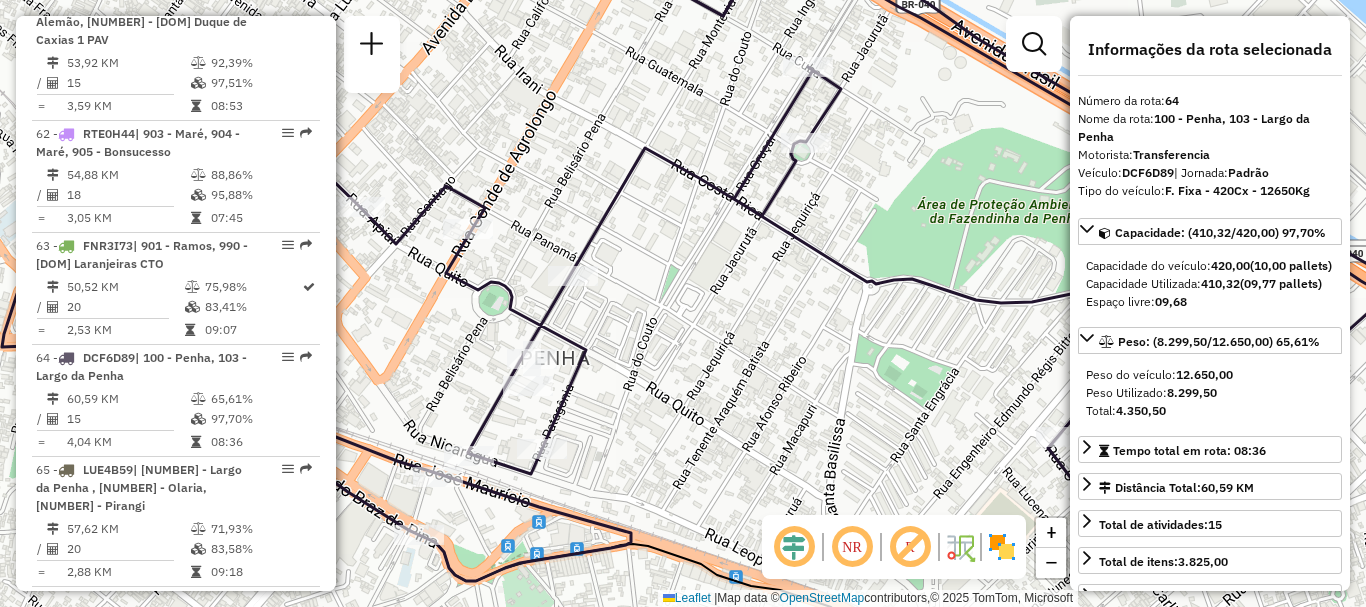 drag, startPoint x: 648, startPoint y: 294, endPoint x: 761, endPoint y: 271, distance: 115.316956 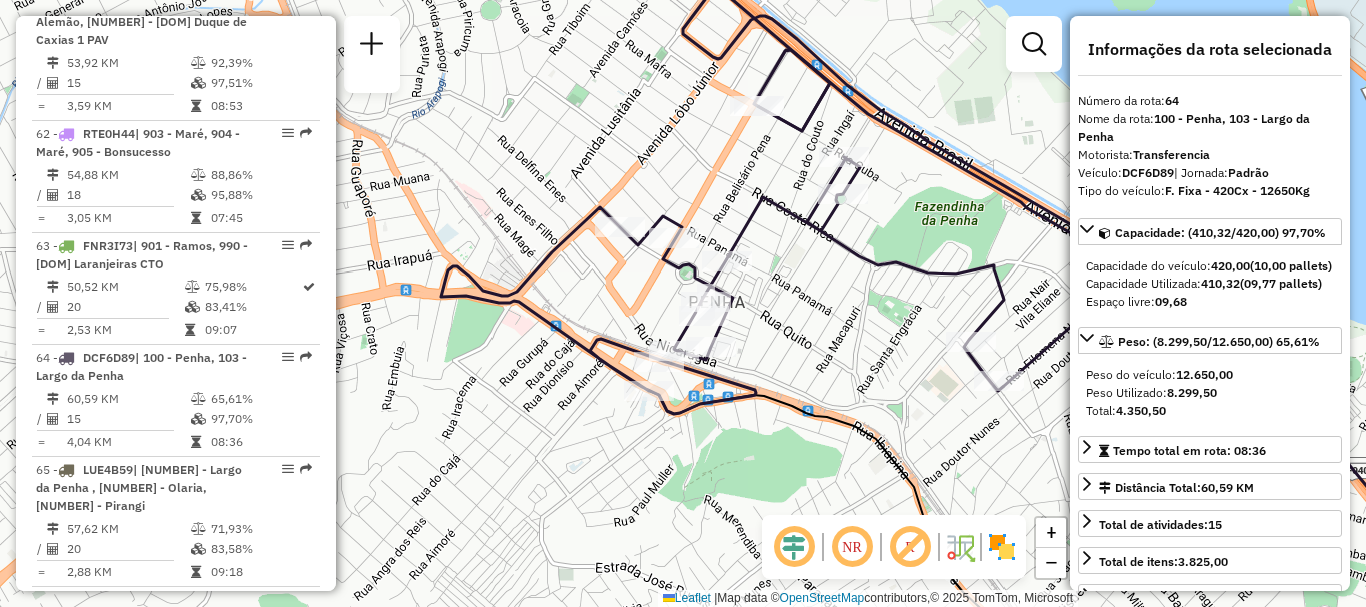 drag, startPoint x: 863, startPoint y: 315, endPoint x: 821, endPoint y: 314, distance: 42.0119 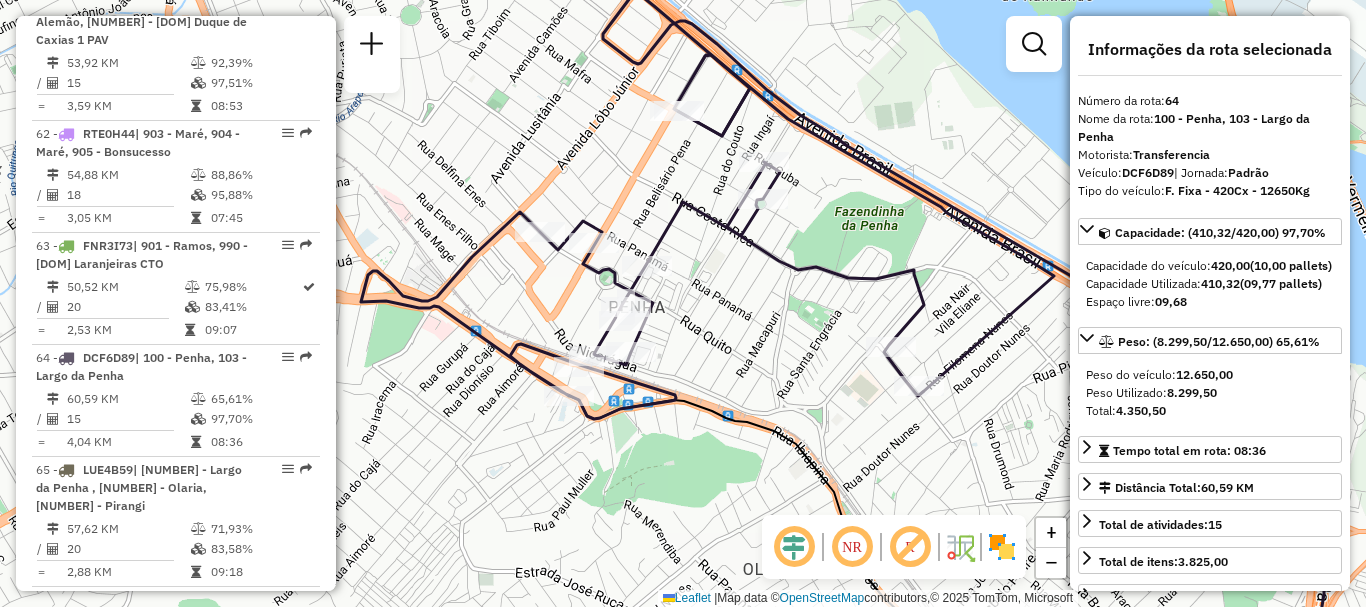 drag, startPoint x: 837, startPoint y: 306, endPoint x: 796, endPoint y: 309, distance: 41.109608 